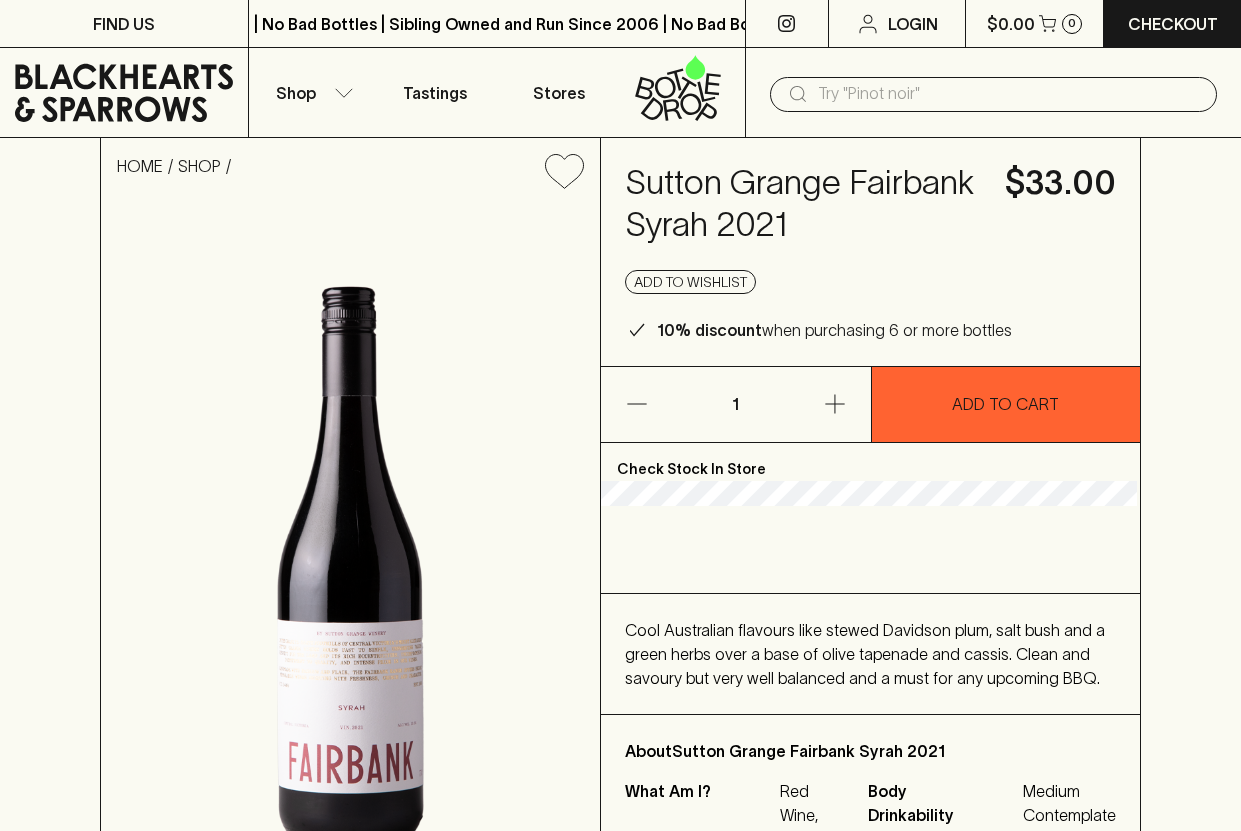 scroll, scrollTop: 0, scrollLeft: 0, axis: both 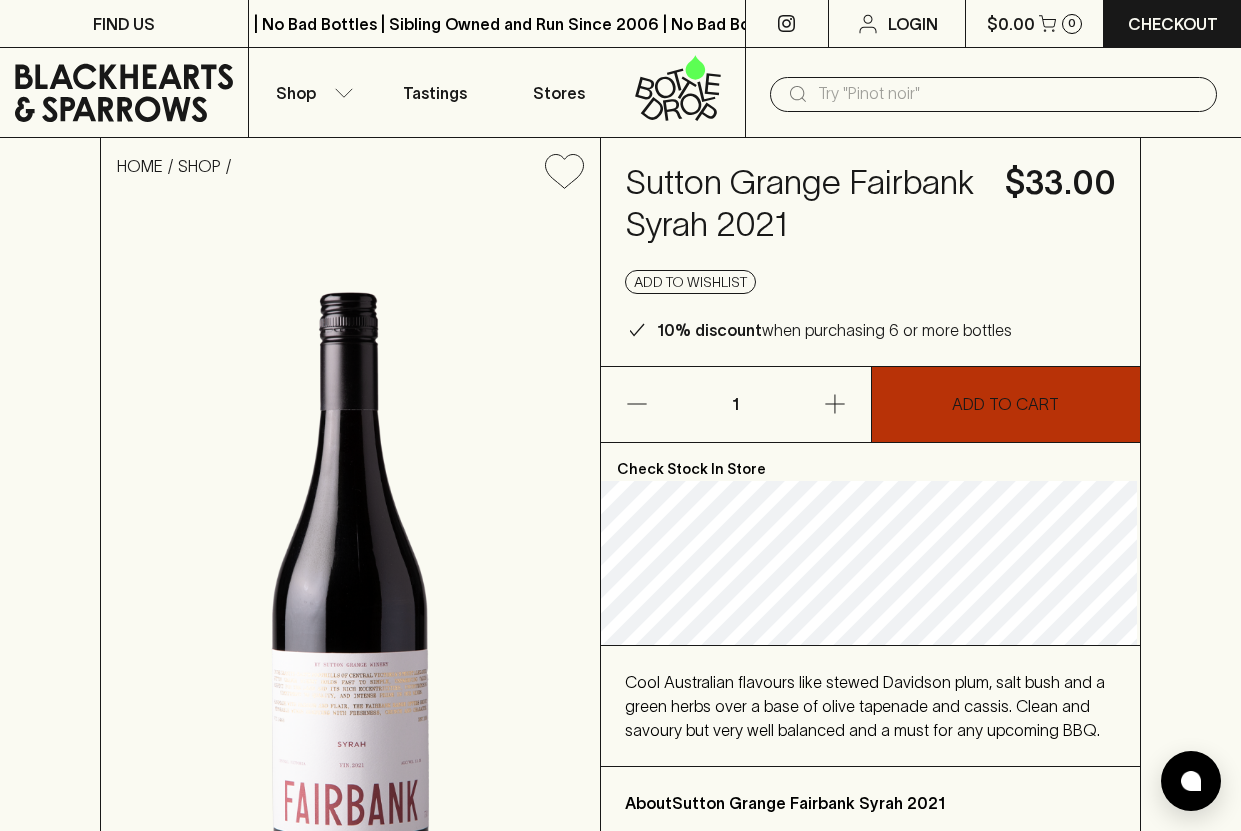 click on "ADD TO CART" at bounding box center [1005, 404] 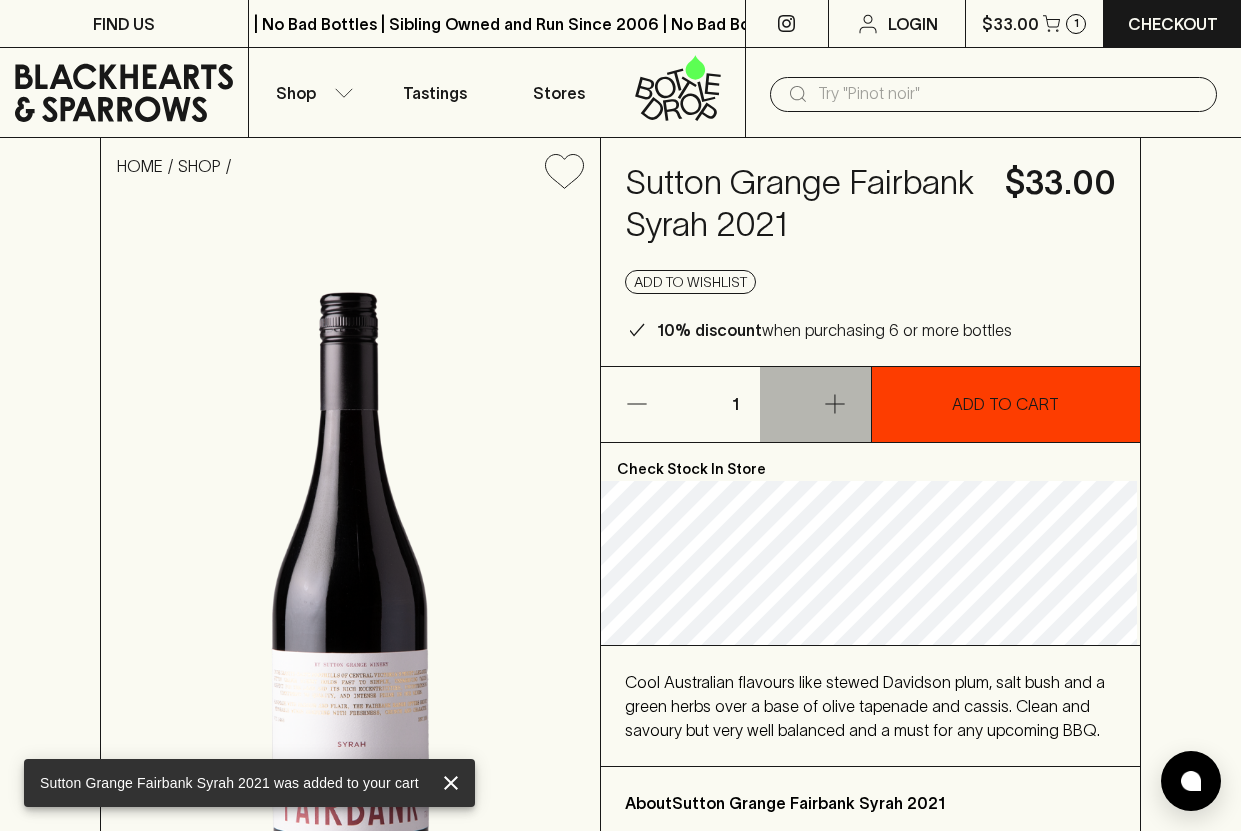 click 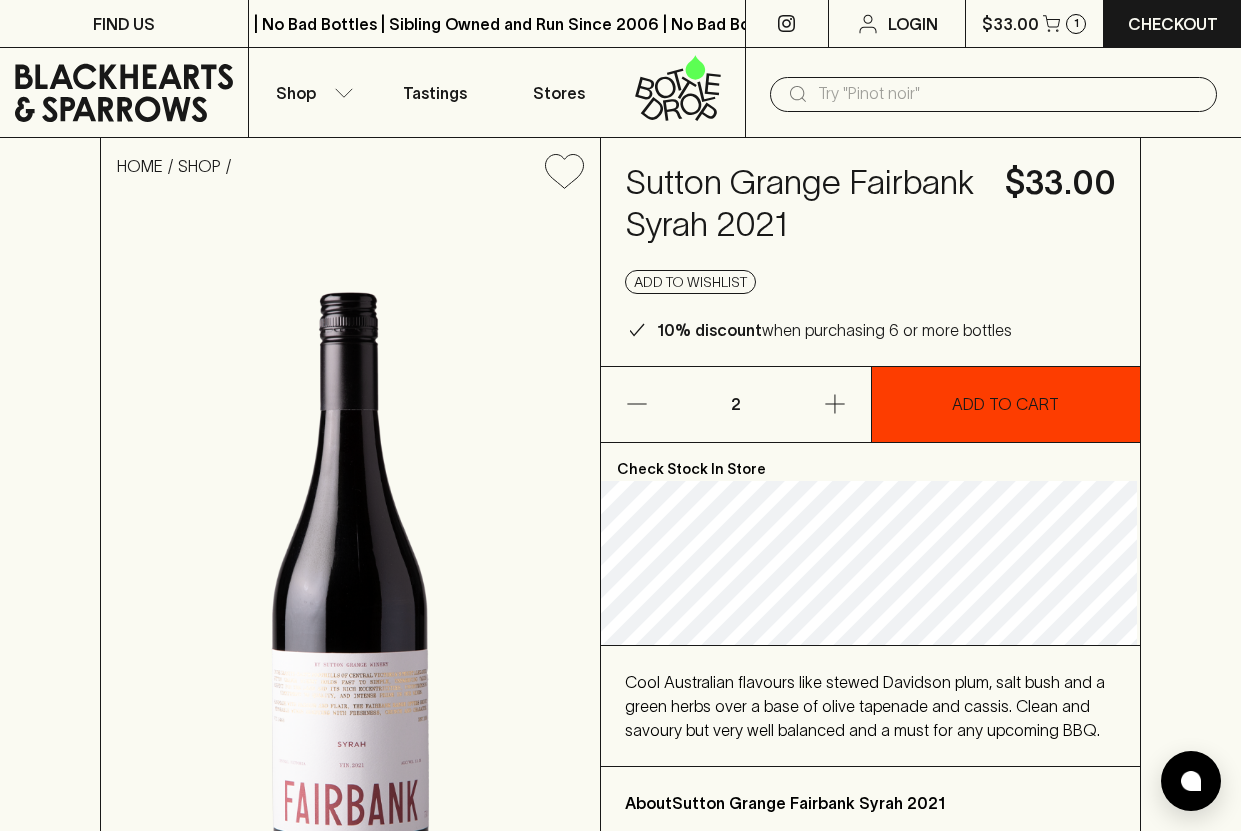 click at bounding box center (1009, 94) 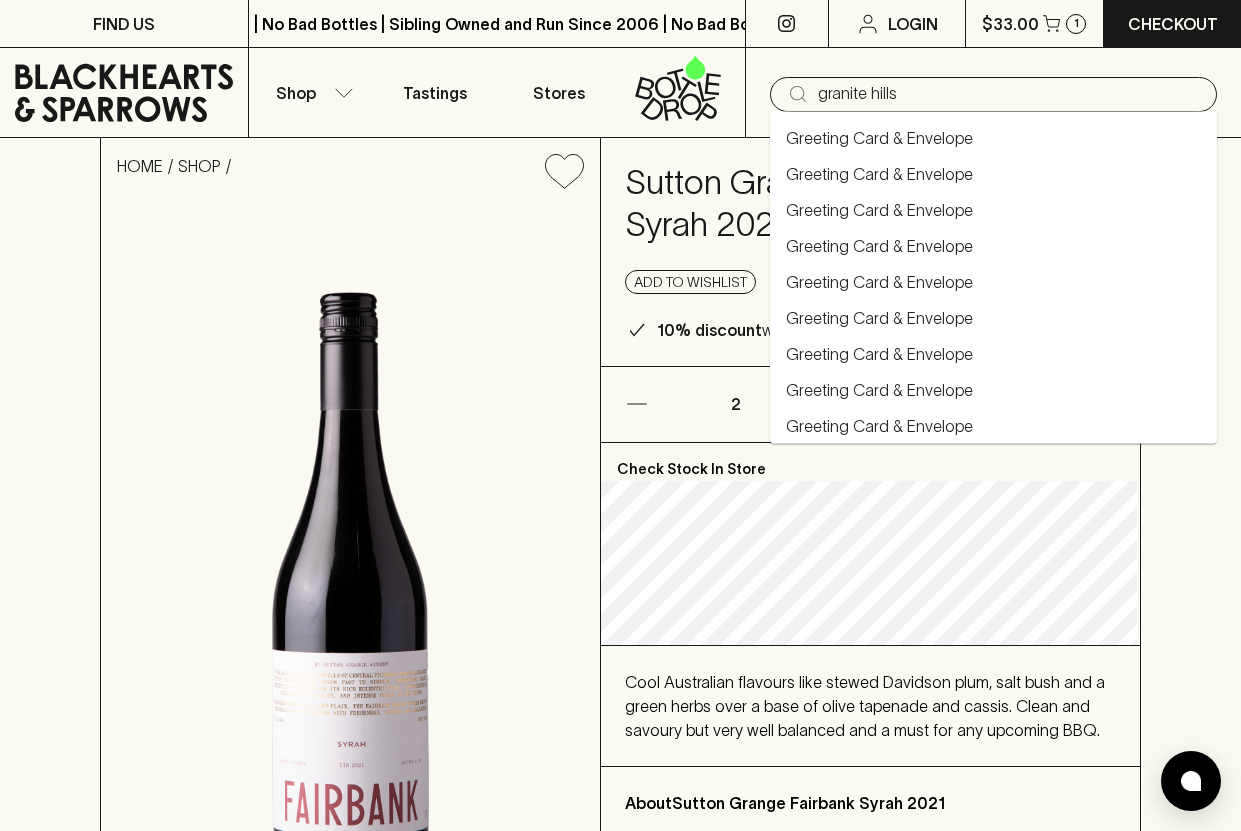 type on "granite hills" 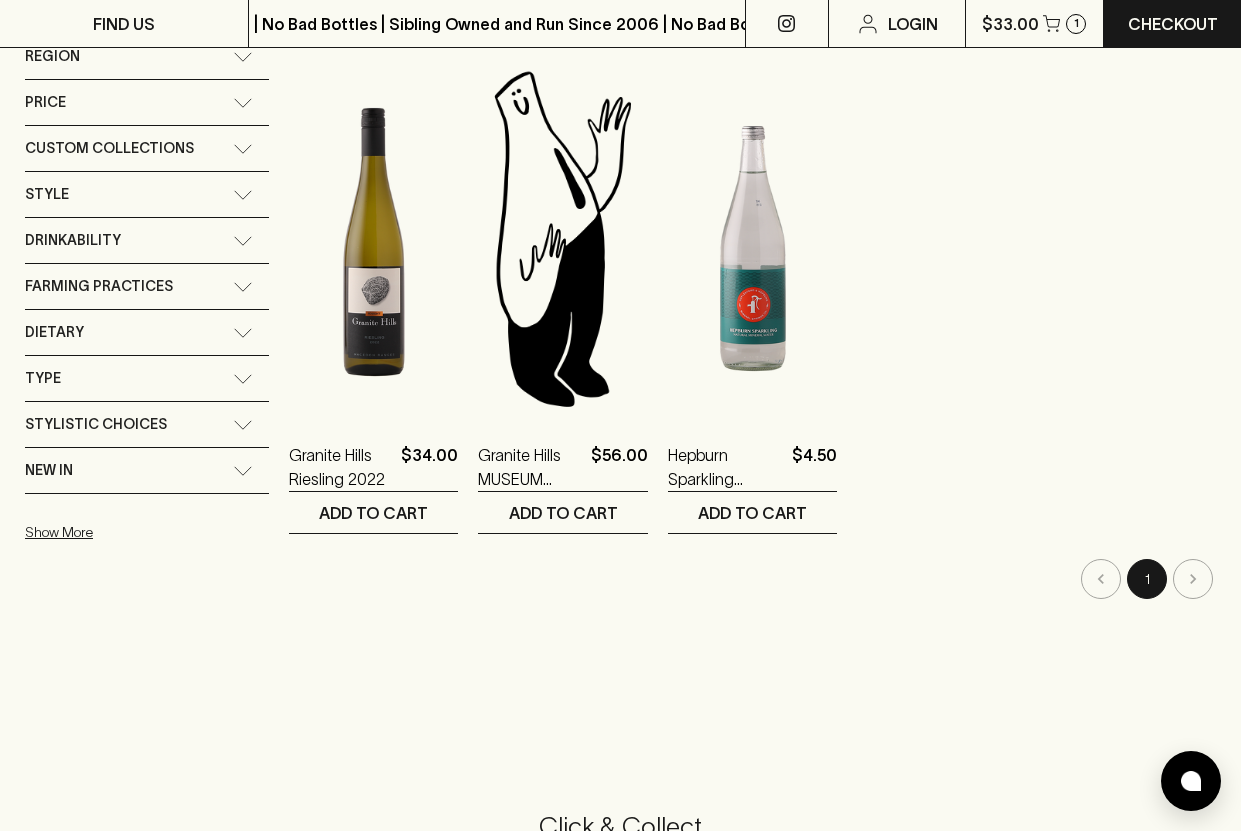 scroll, scrollTop: 339, scrollLeft: 0, axis: vertical 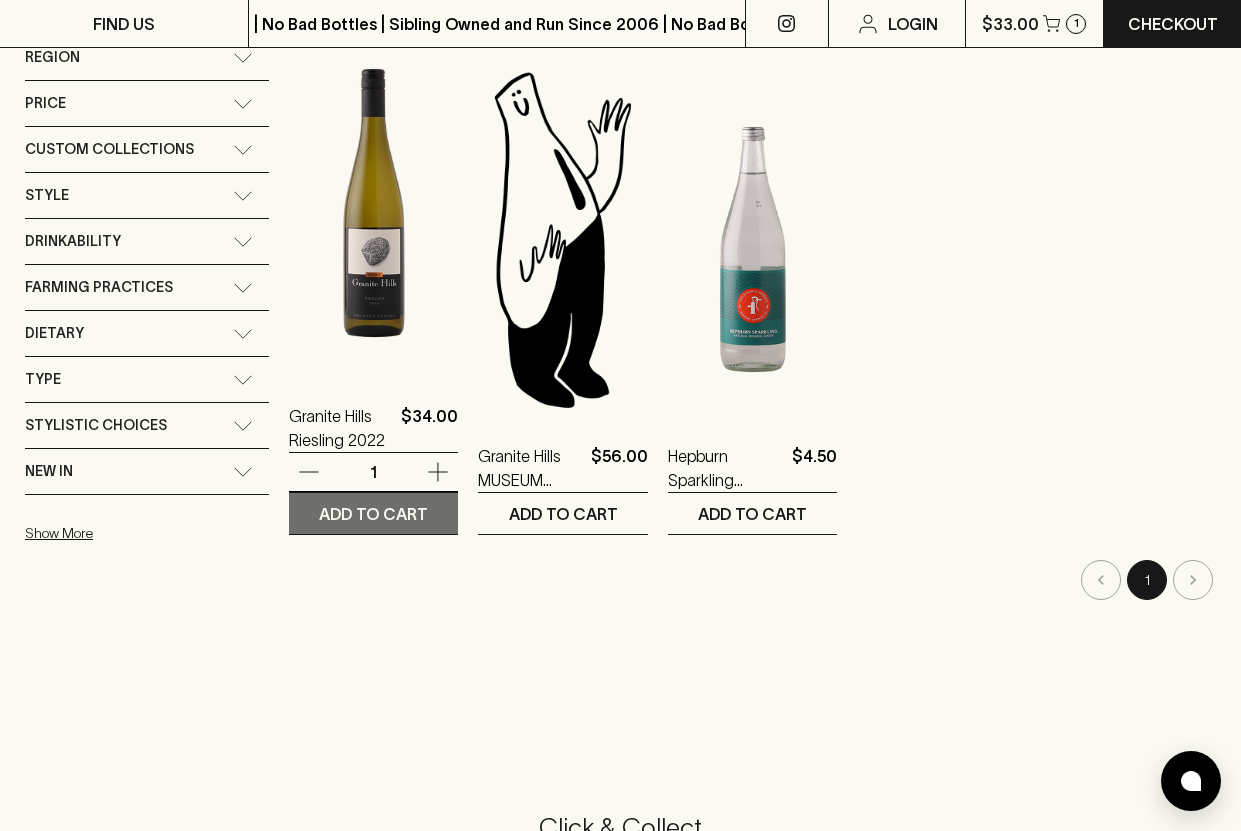 click on "ADD TO CART" at bounding box center [373, 514] 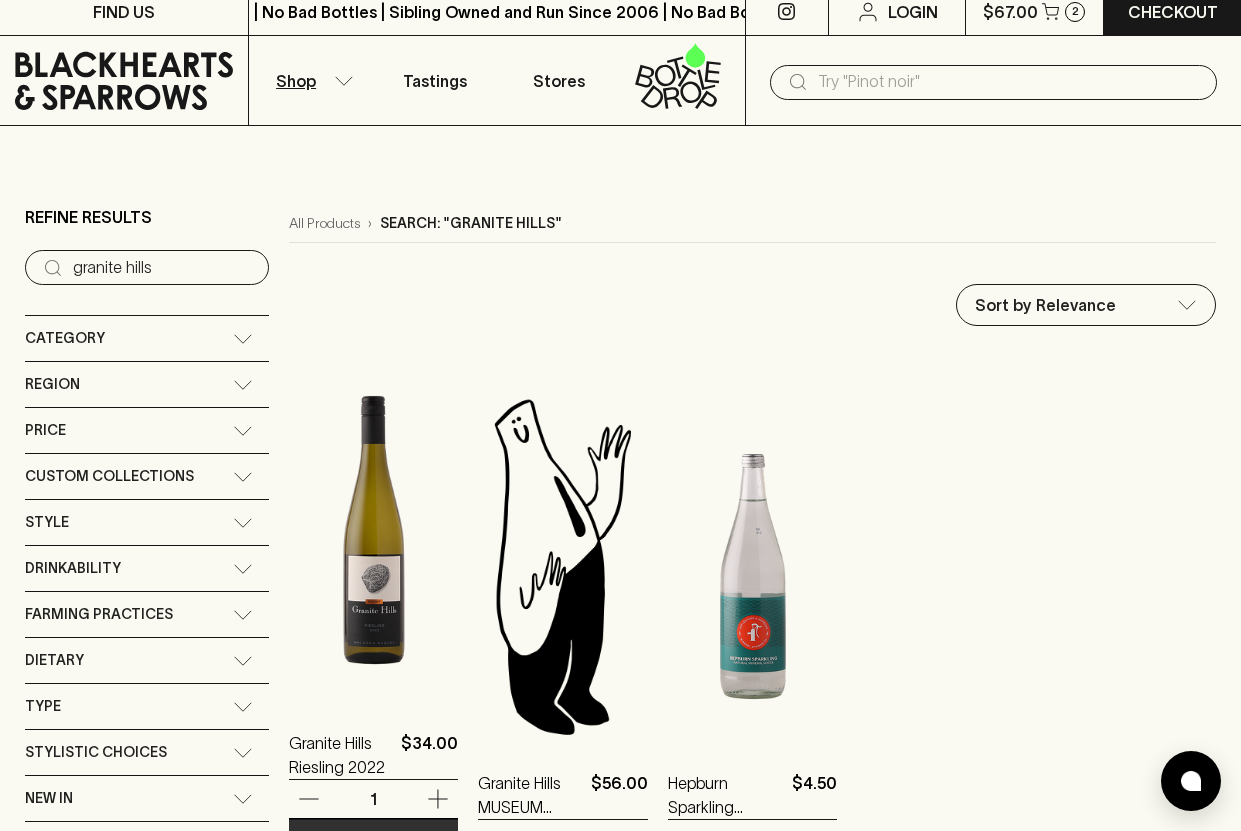 scroll, scrollTop: 0, scrollLeft: 0, axis: both 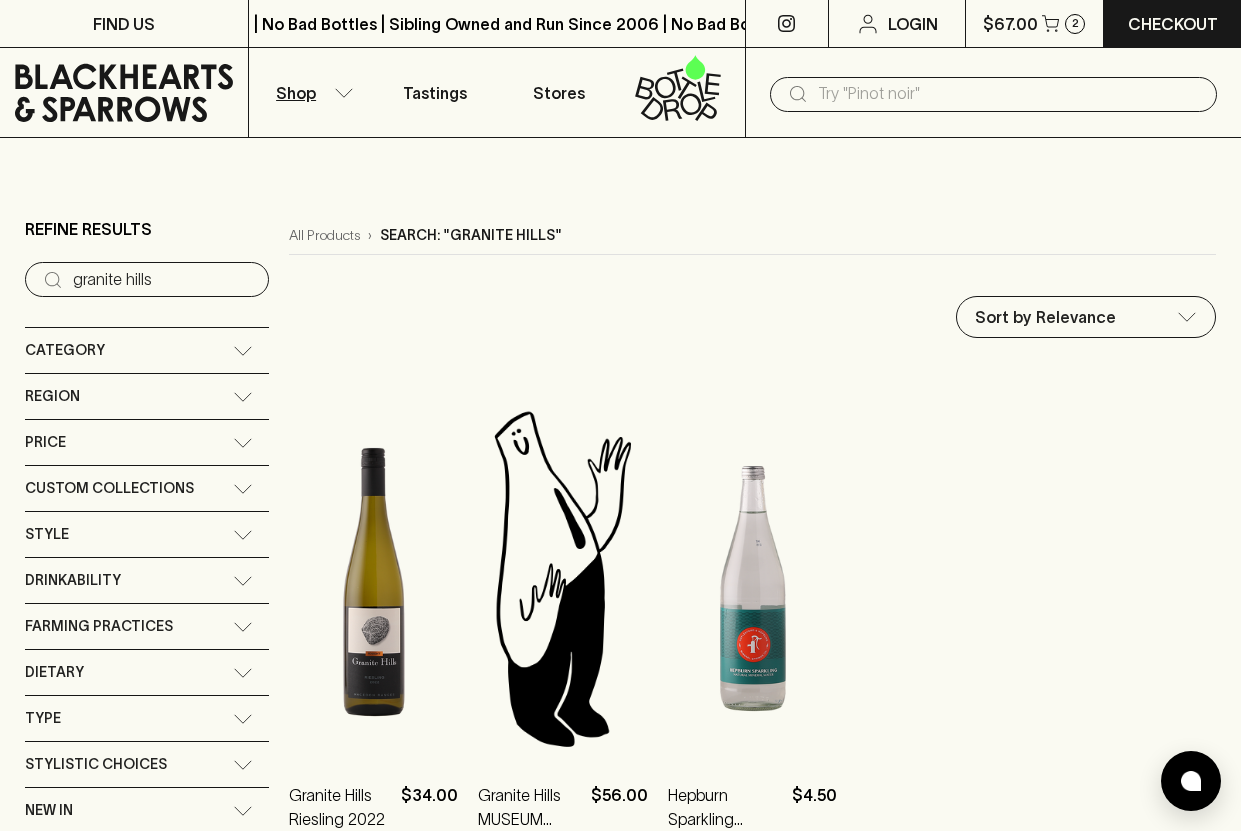 click at bounding box center (1009, 94) 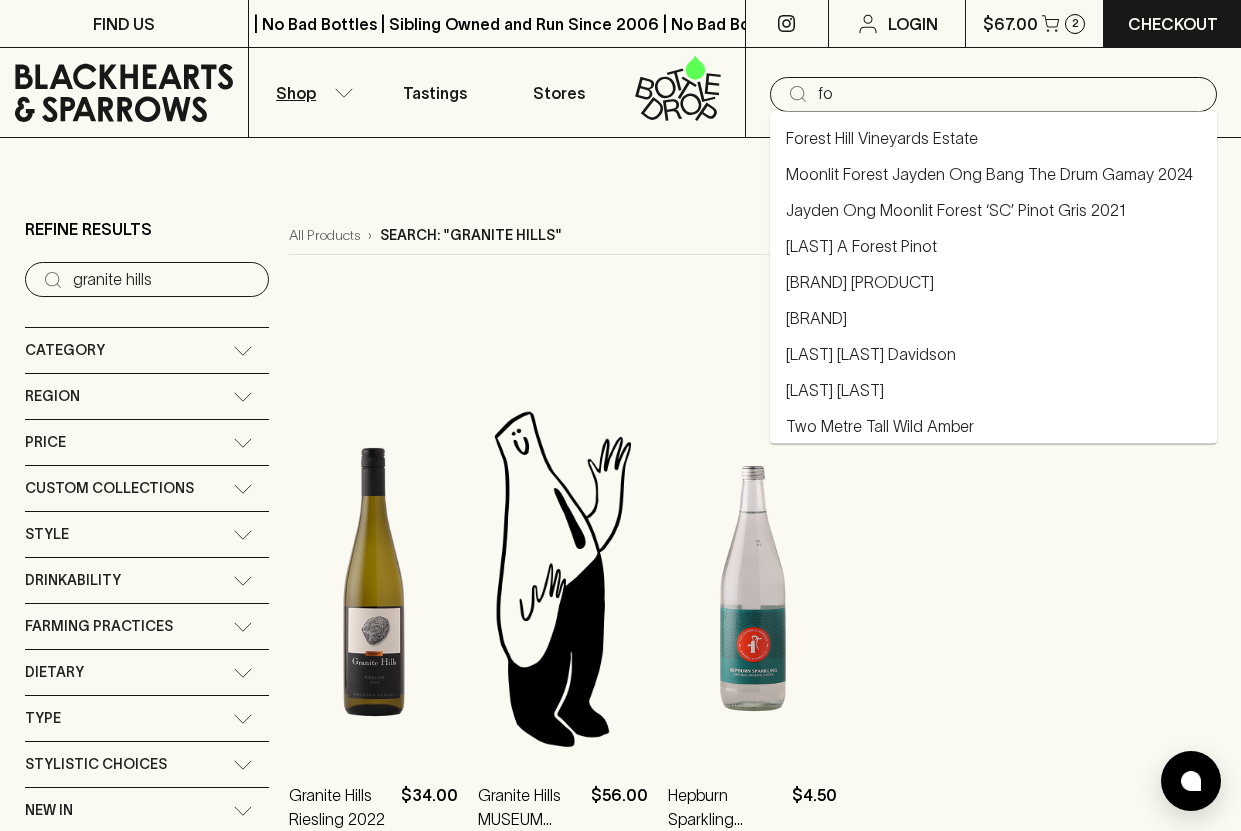 type on "f" 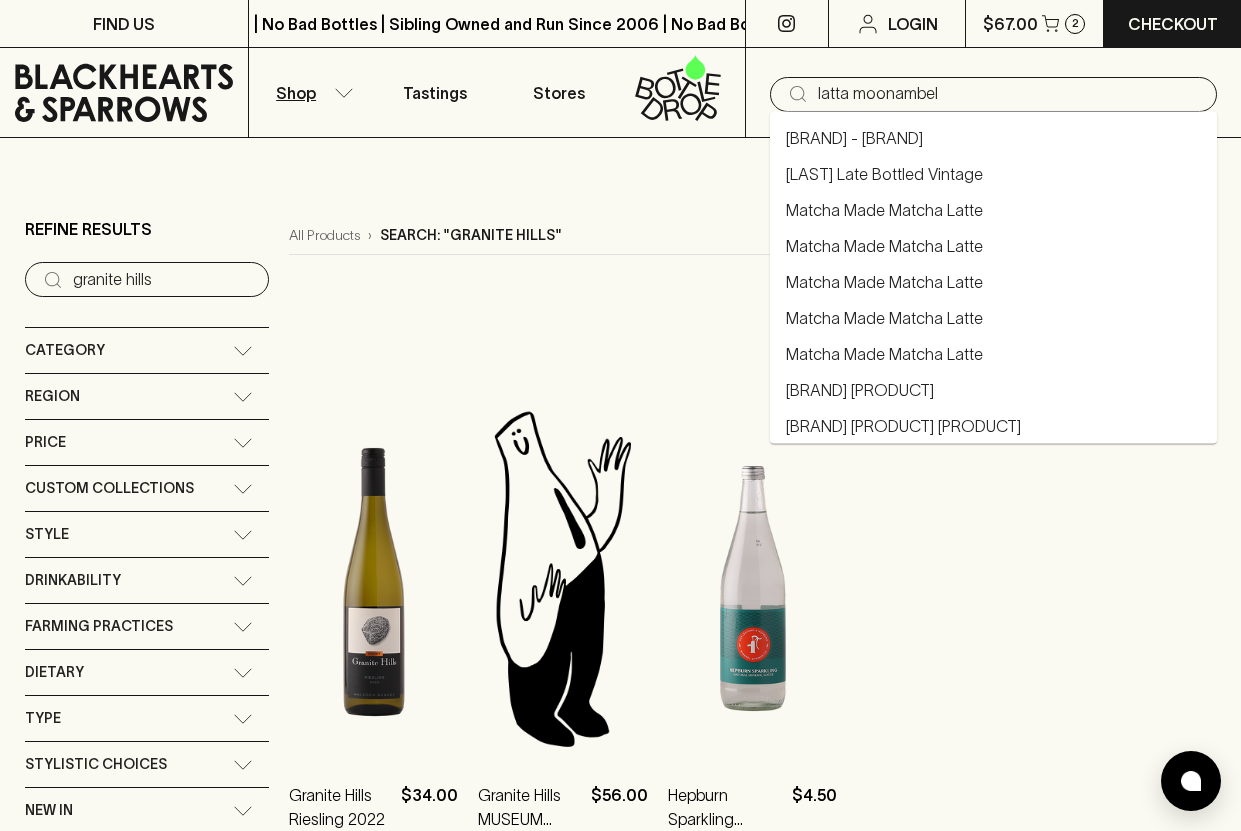 type on "latta moonambel" 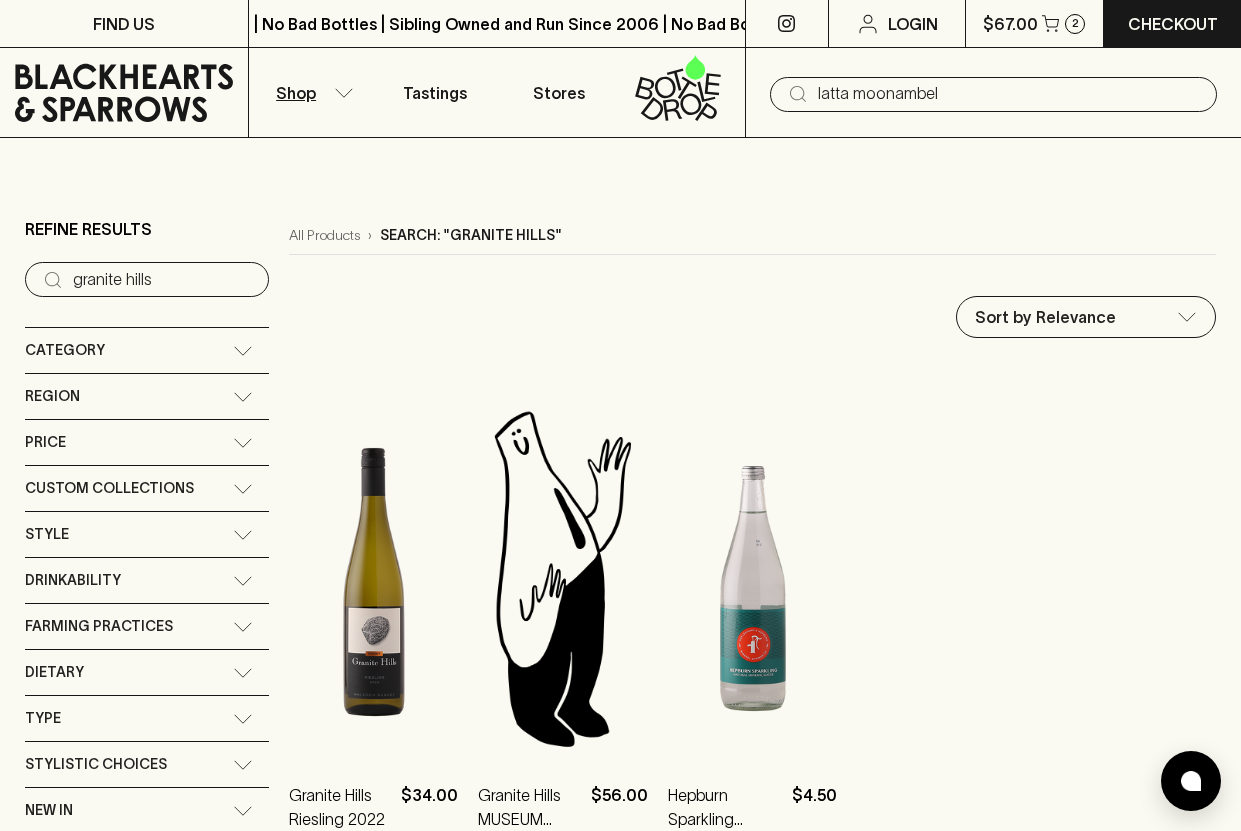 type on "latta moonambel" 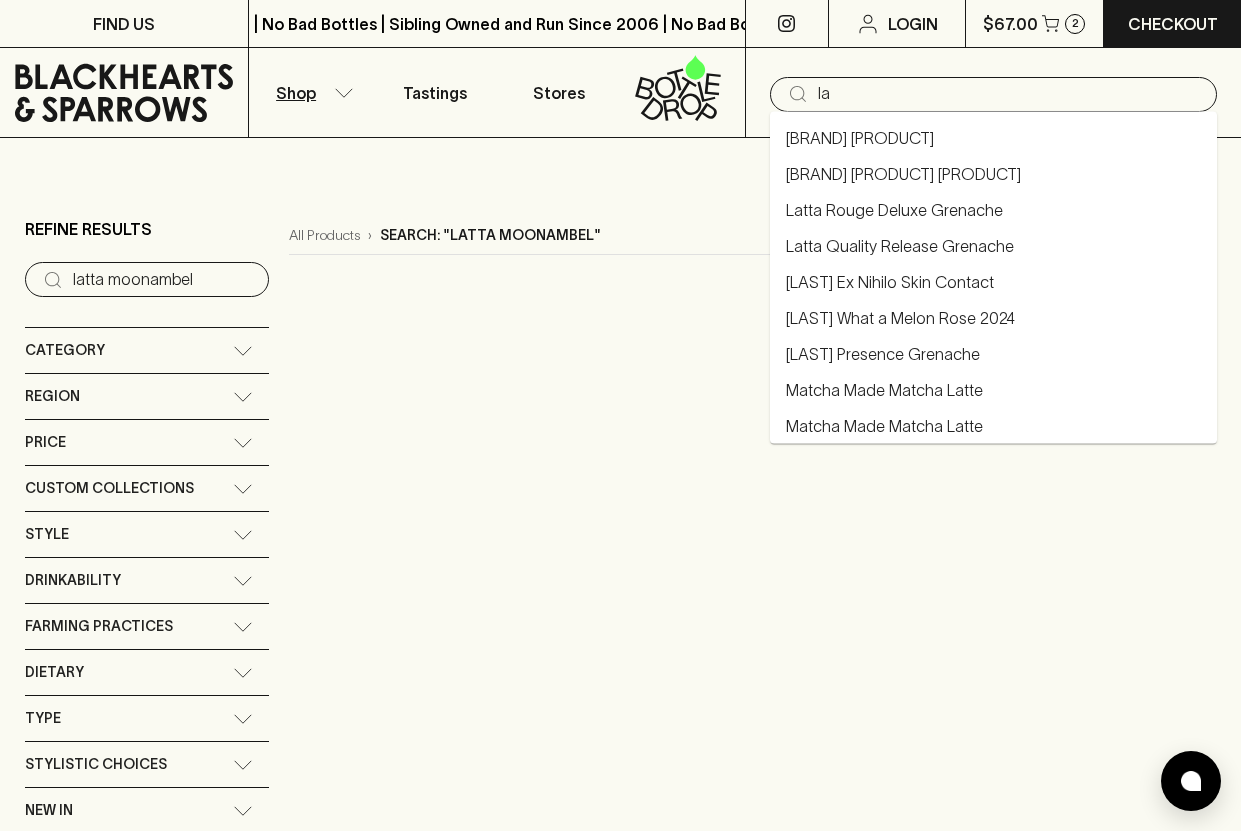 type on "l" 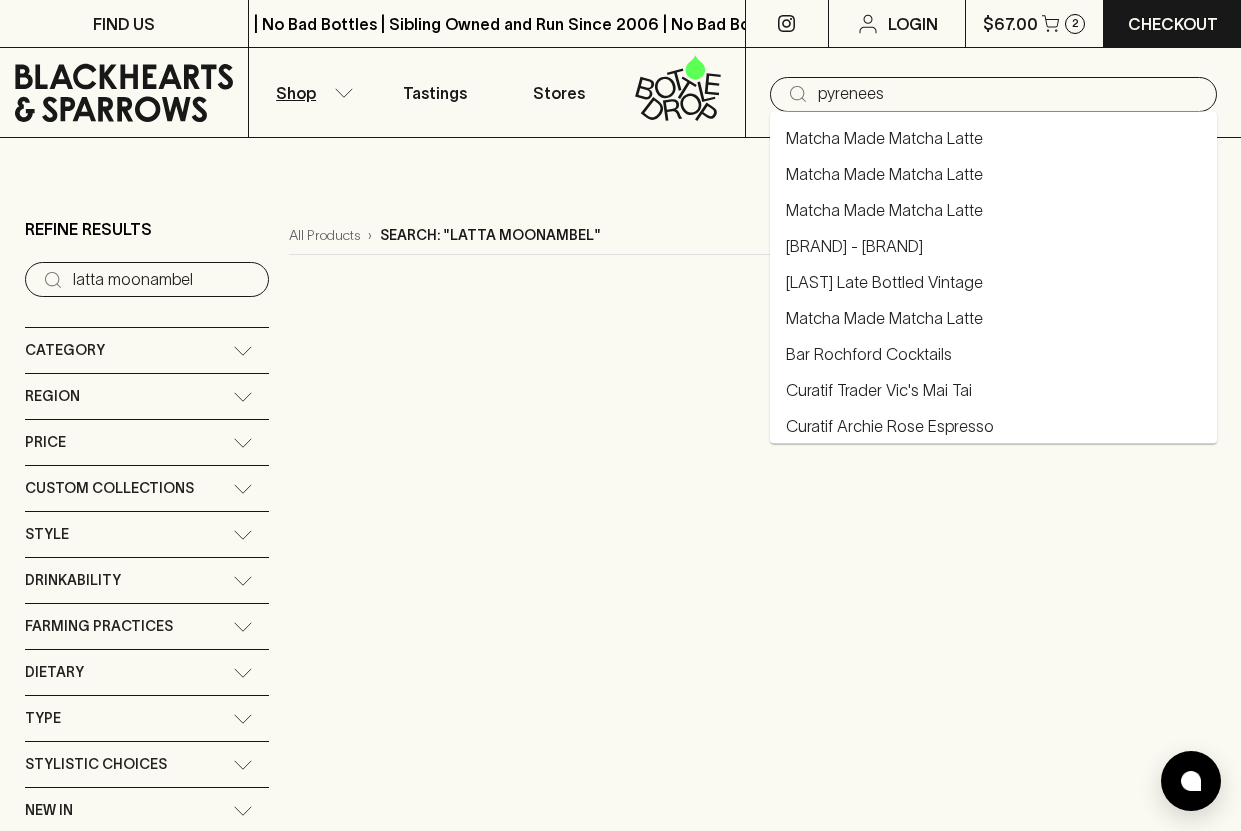 type on "pyrenees" 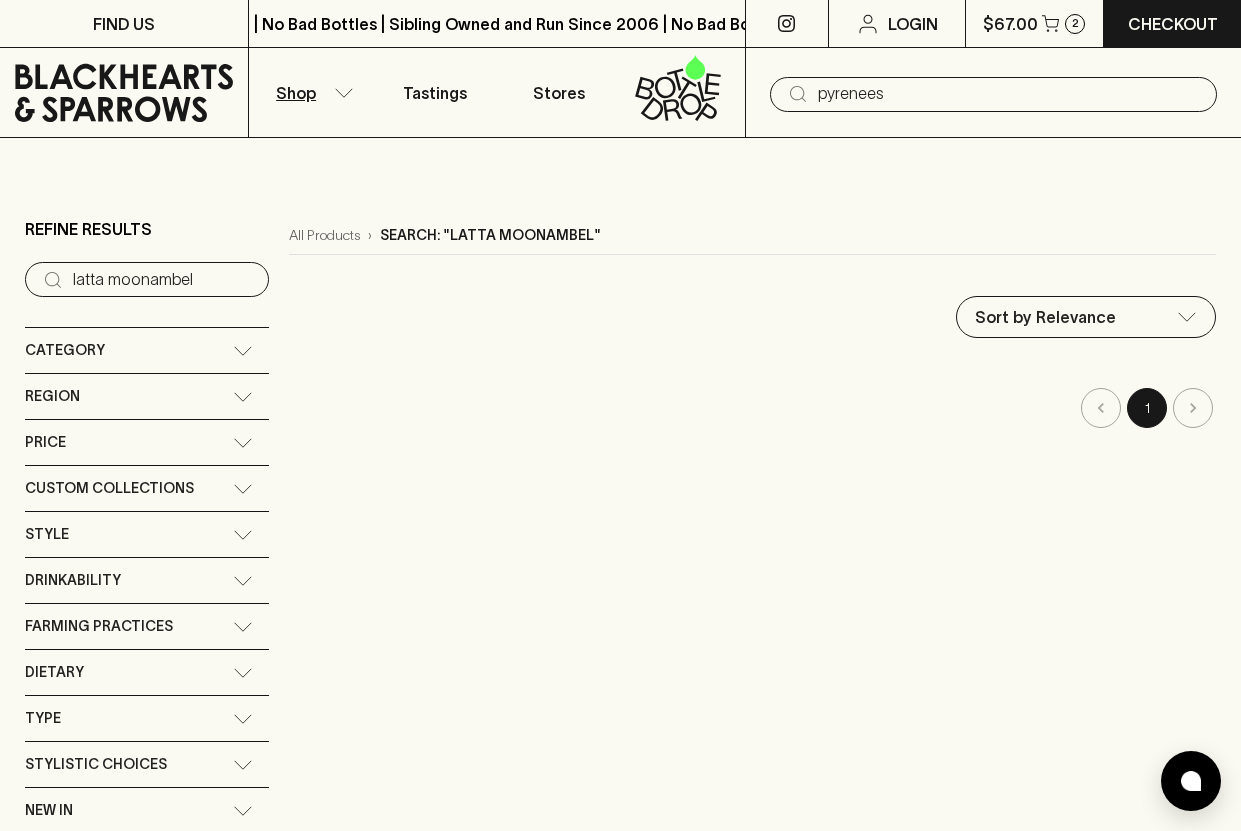 type on "pyrenees" 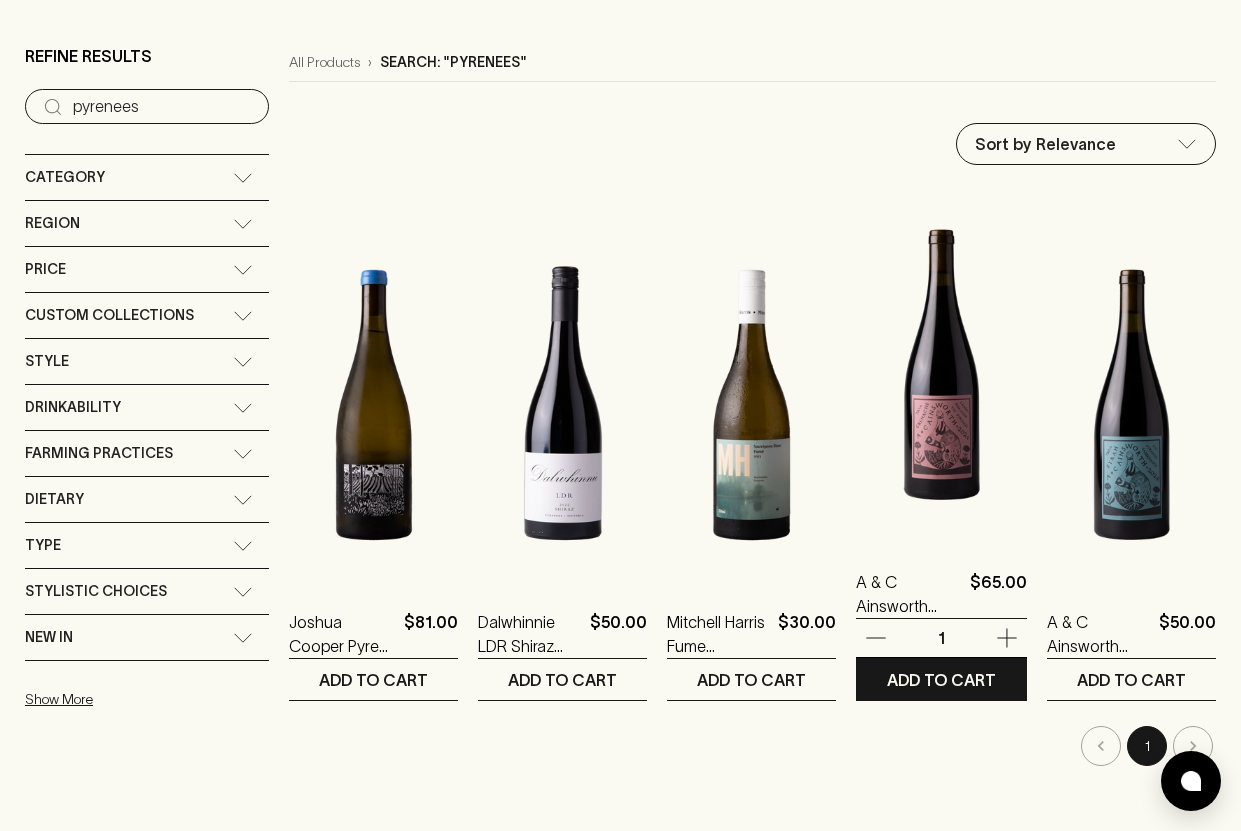 scroll, scrollTop: 0, scrollLeft: 0, axis: both 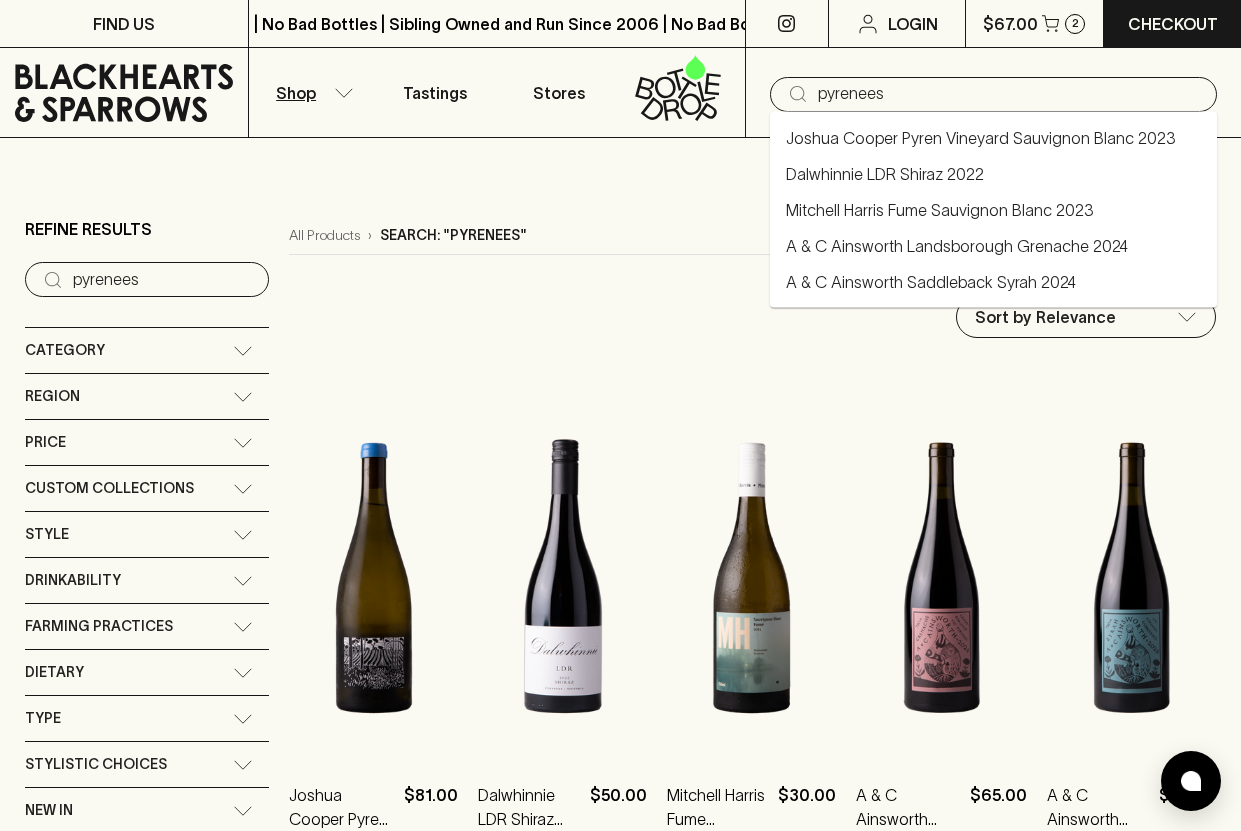 drag, startPoint x: 900, startPoint y: 97, endPoint x: 553, endPoint y: 29, distance: 353.60007 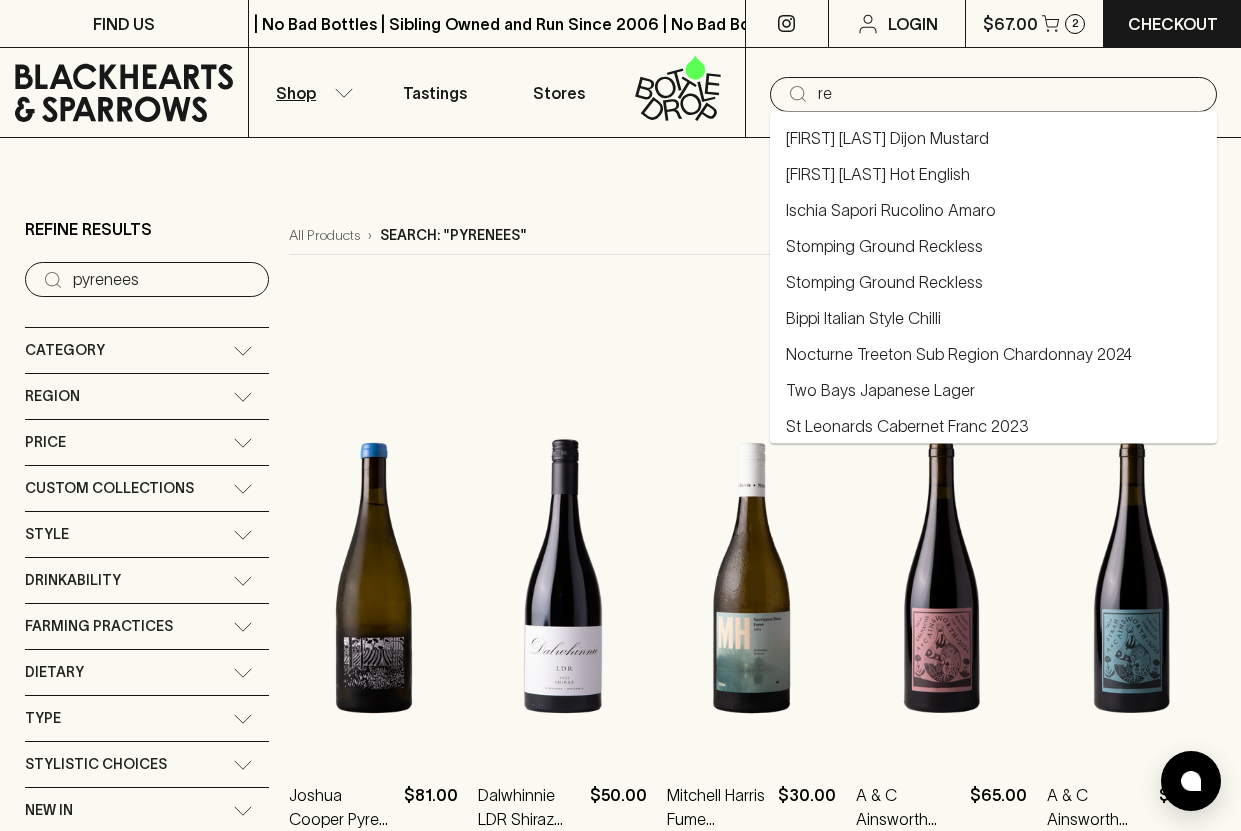 type on "r" 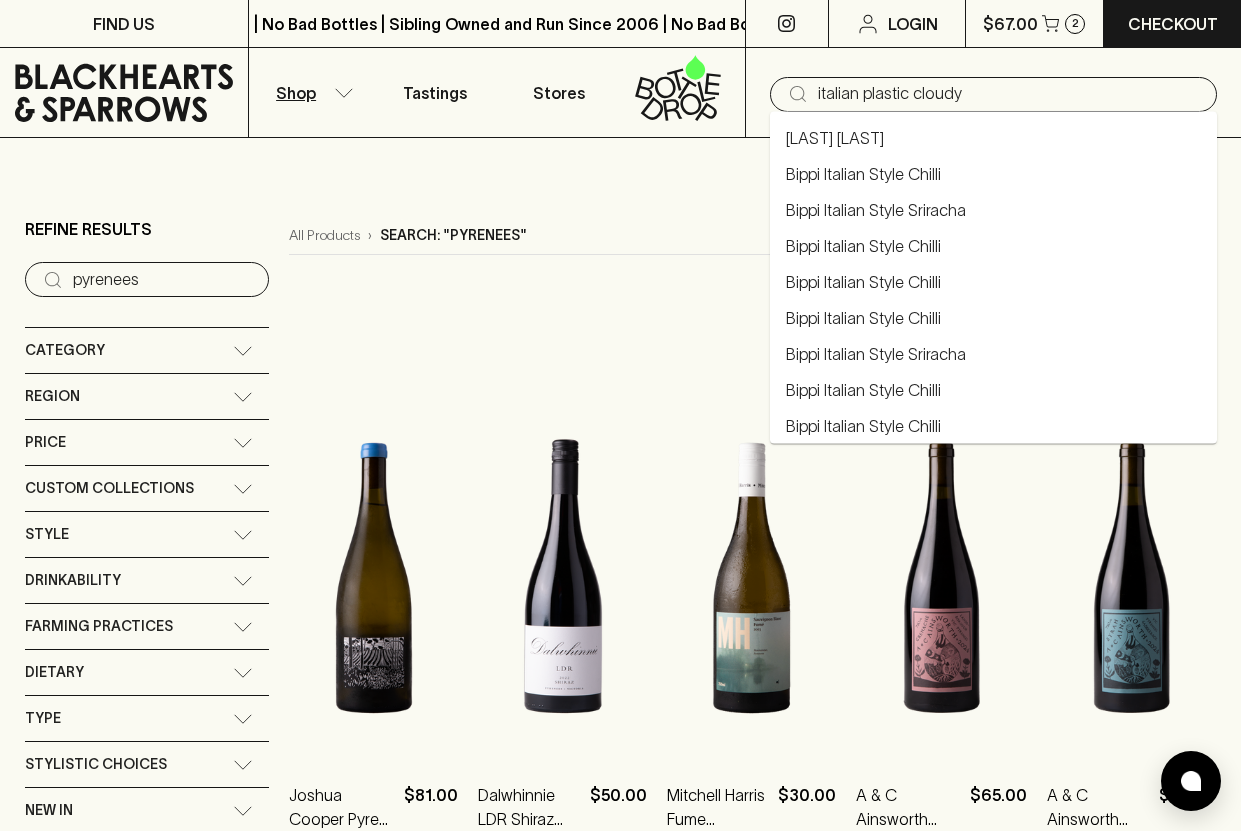 type on "italian plastic cloudy" 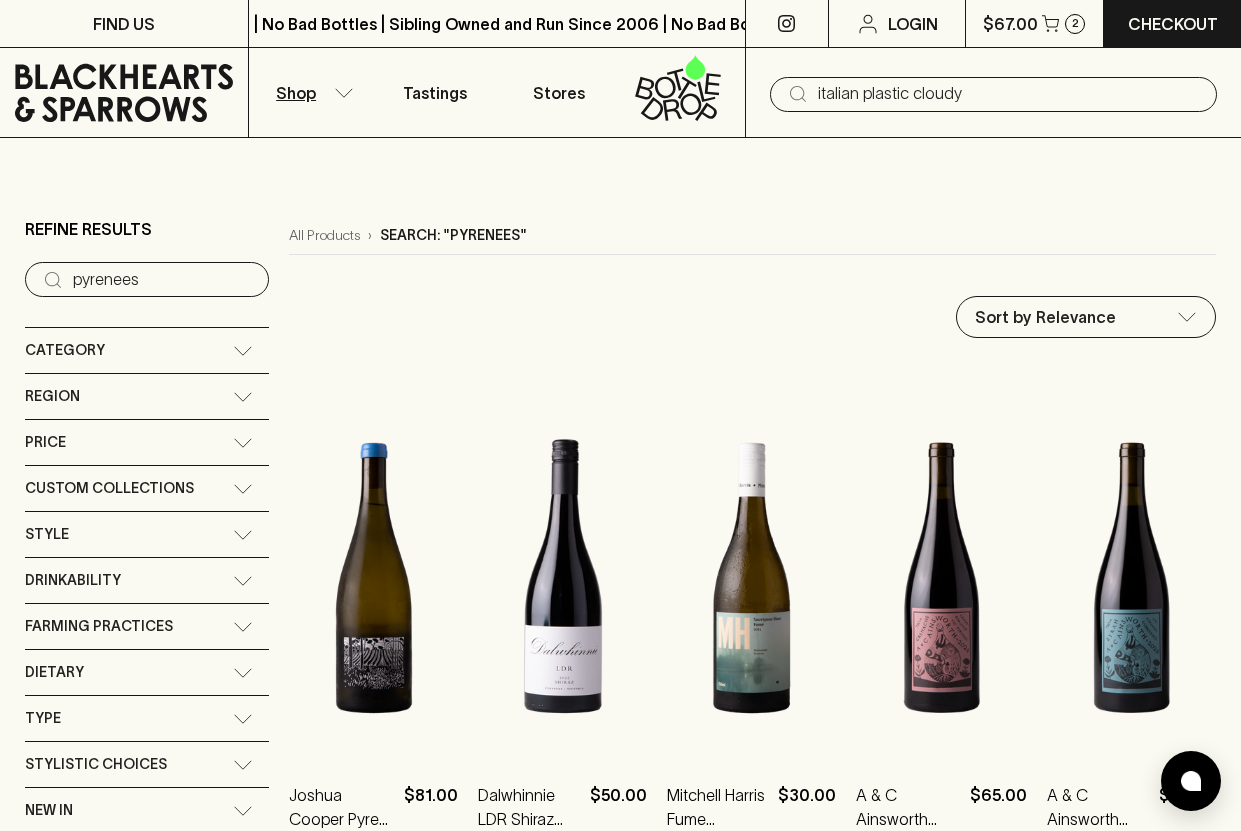 type on "italian plastic cloudy" 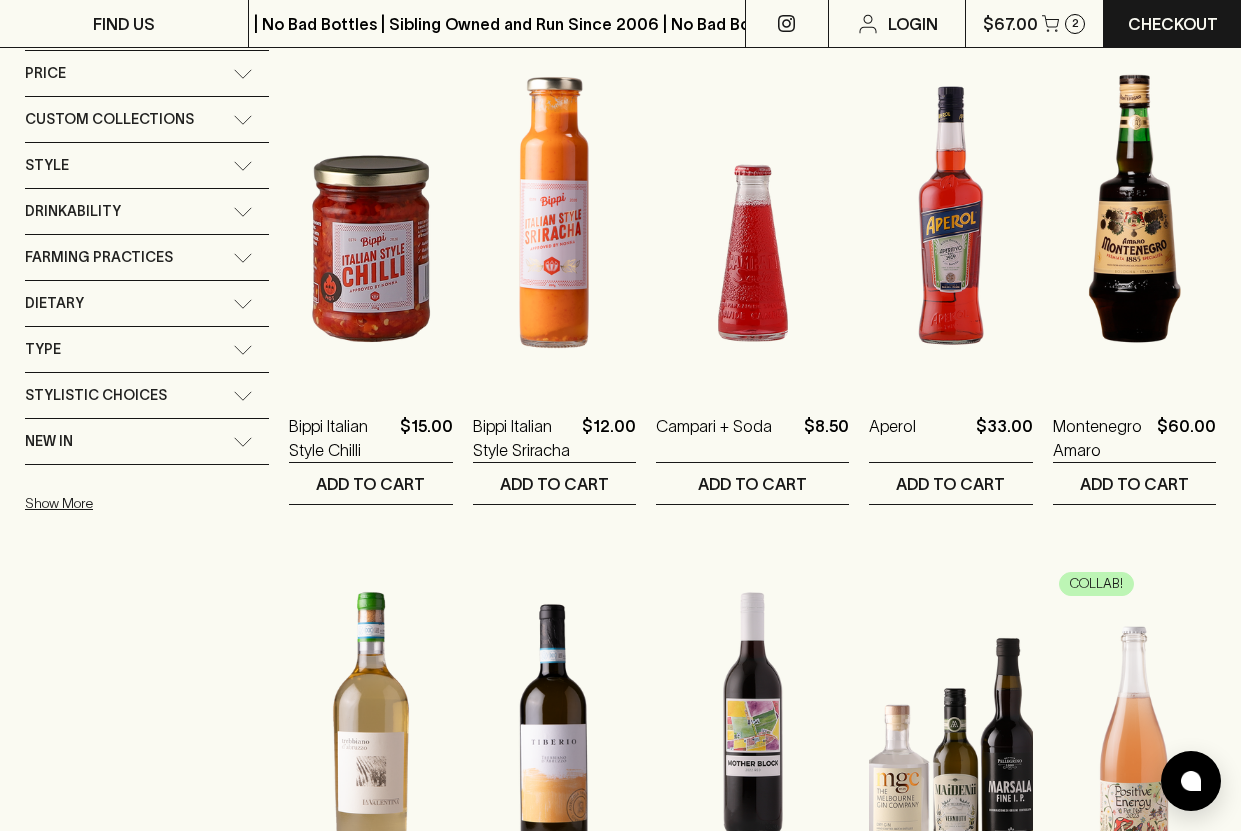 scroll, scrollTop: 0, scrollLeft: 0, axis: both 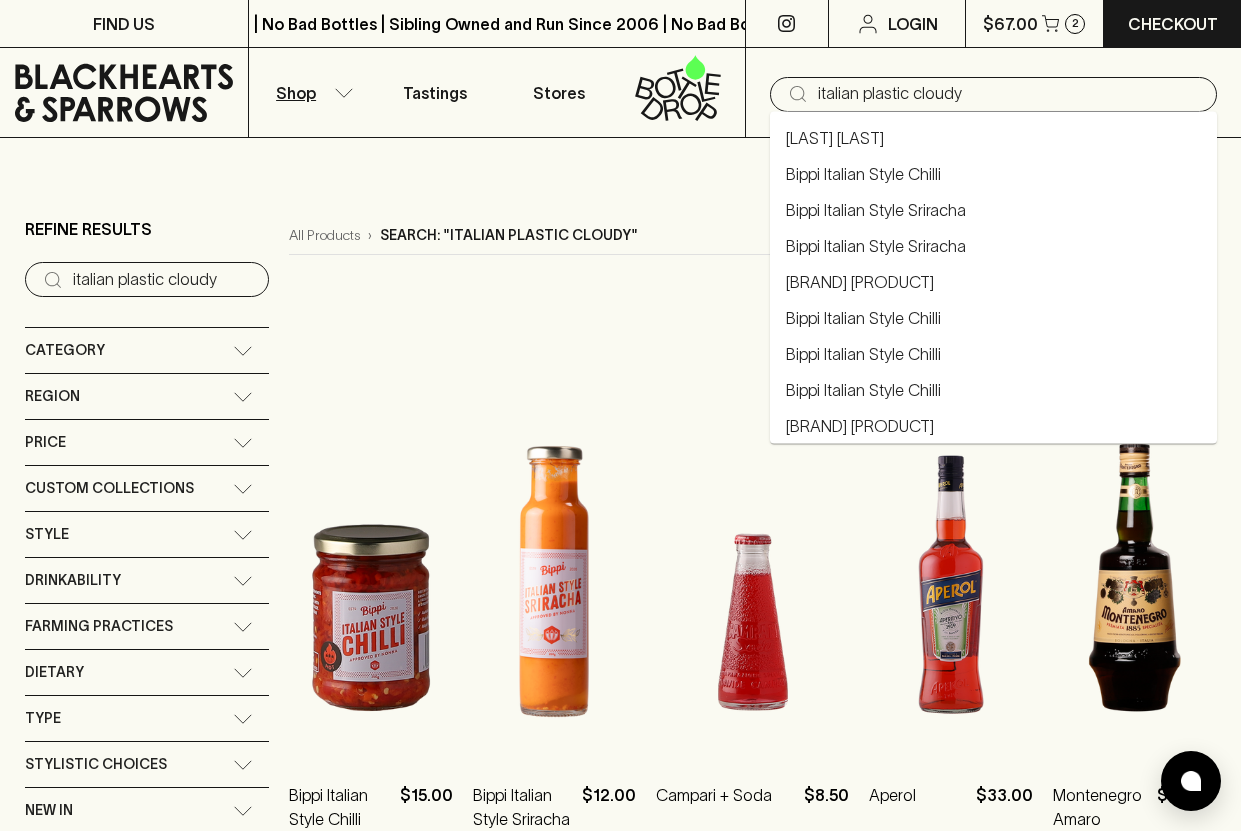 click on "italian plastic cloudy" at bounding box center (1009, 94) 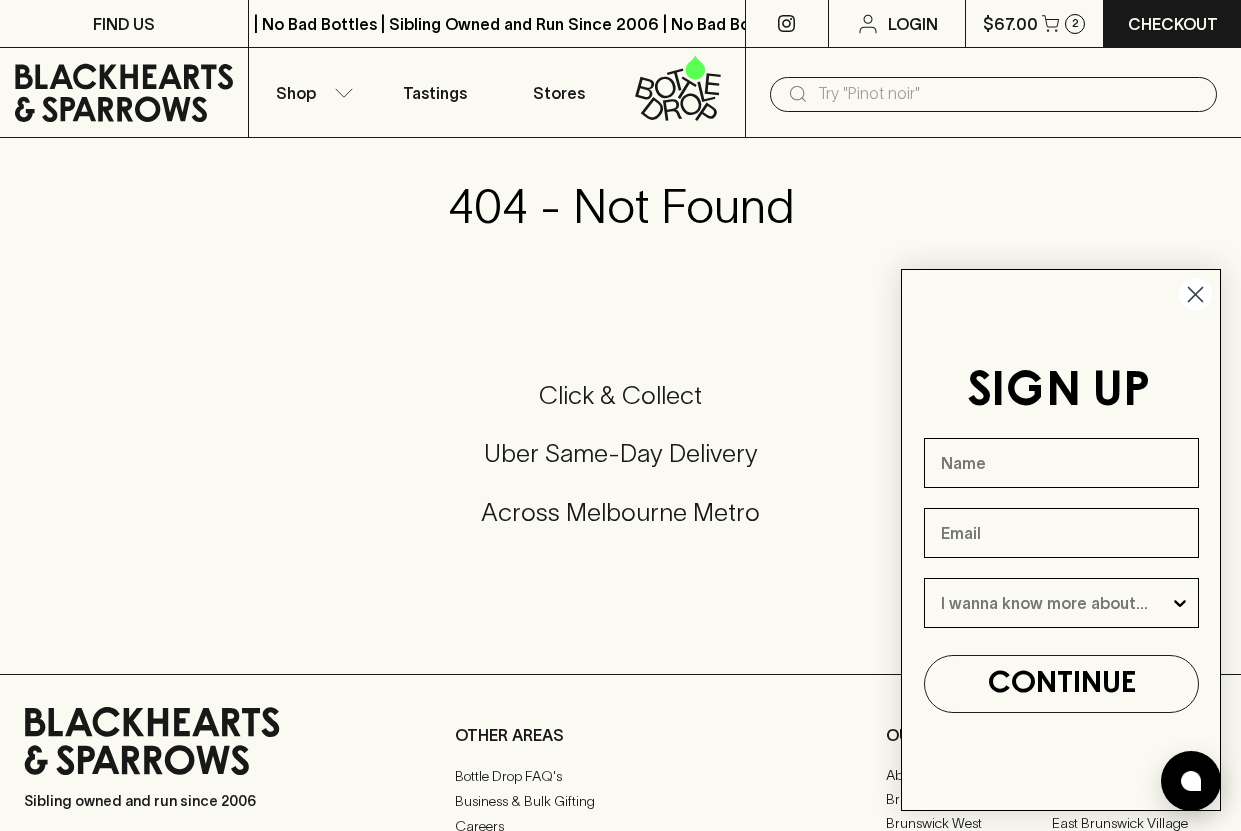 click at bounding box center (1009, 94) 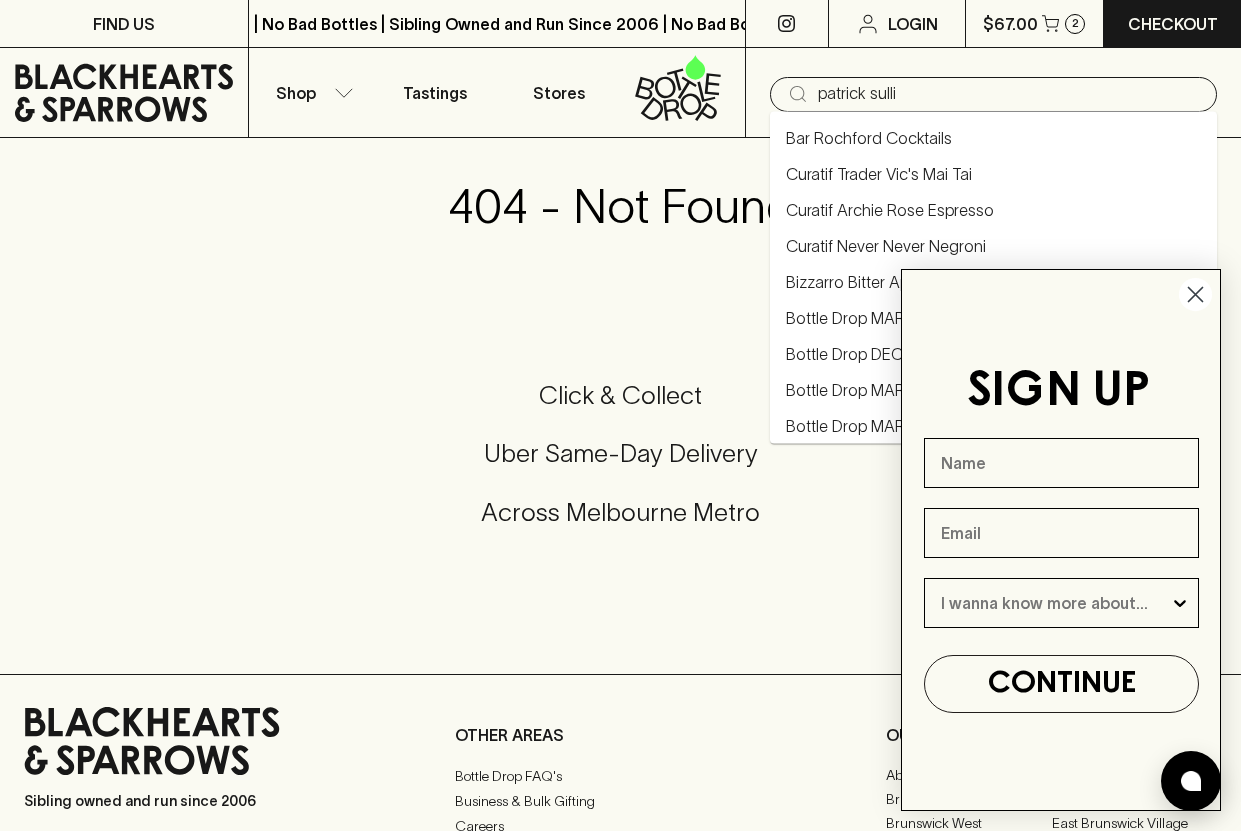 type on "patrick sulli" 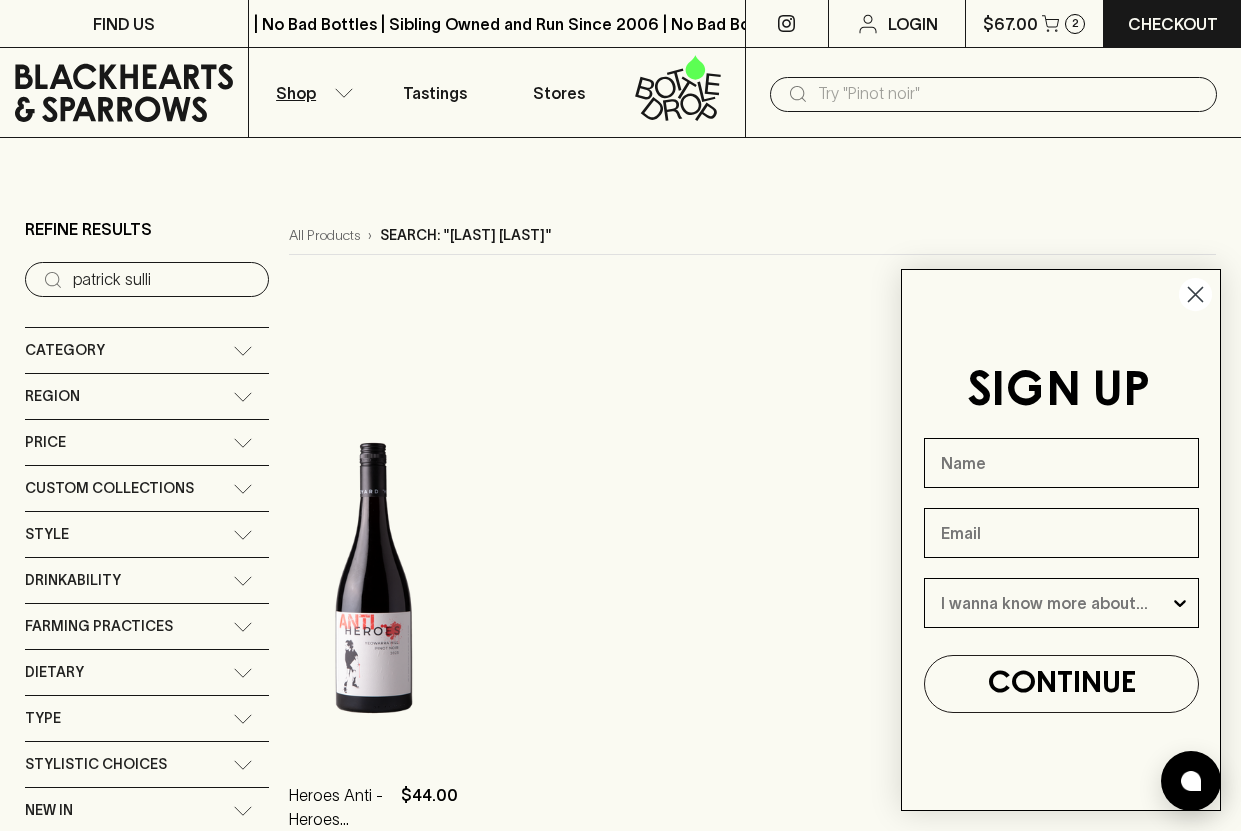 click 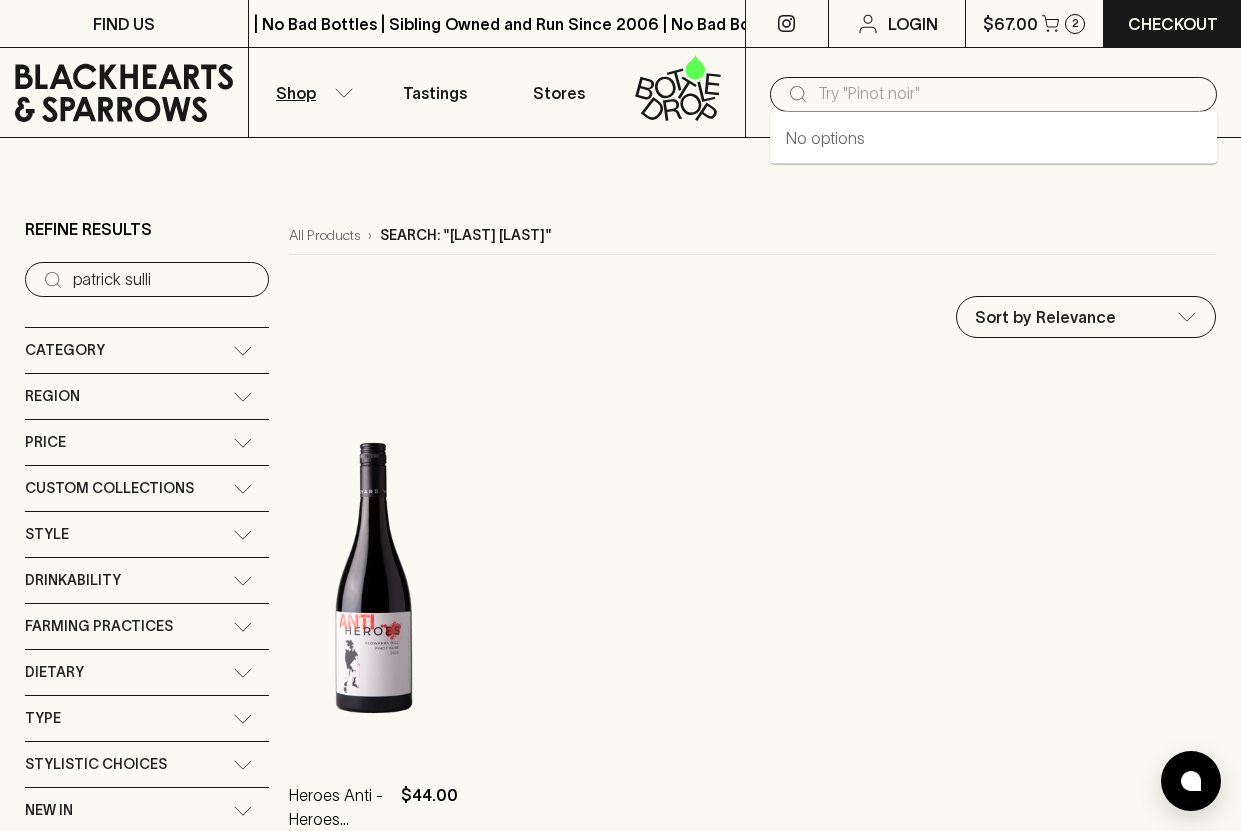 click at bounding box center [1009, 94] 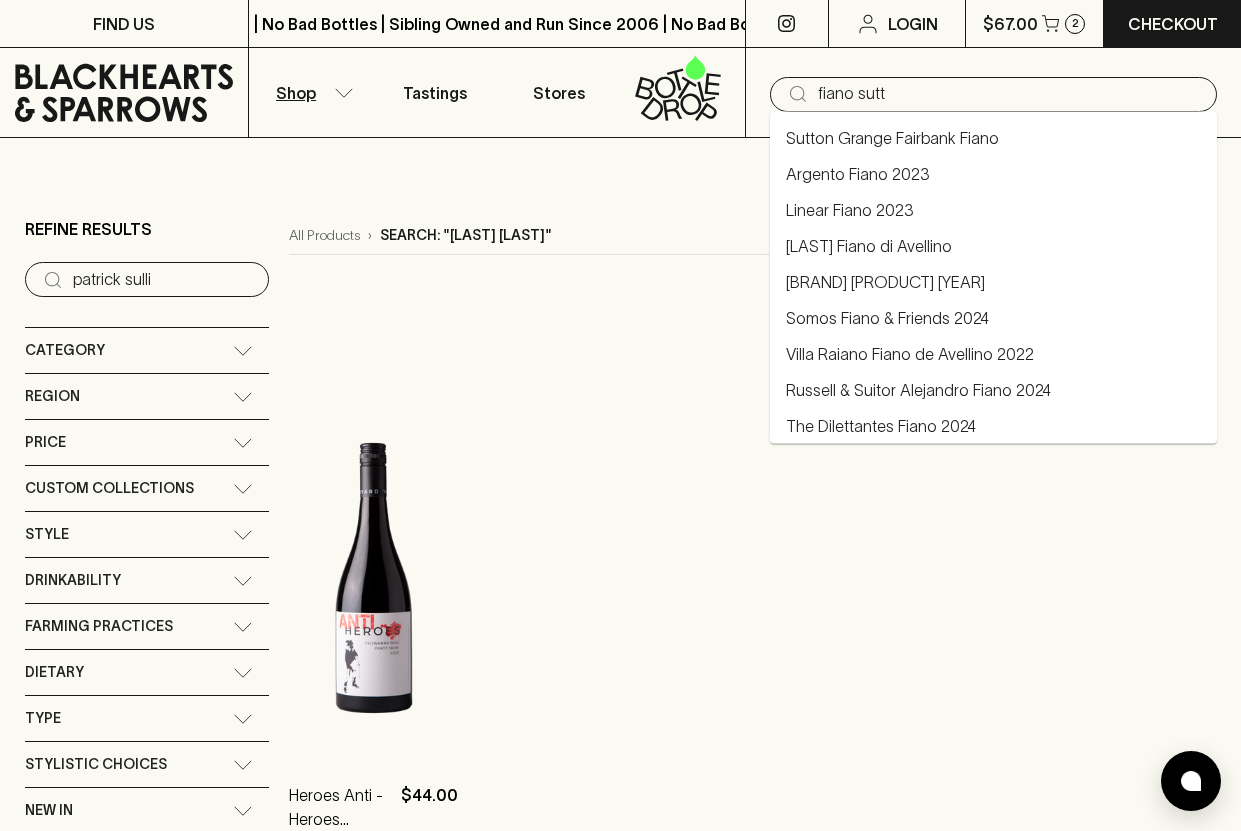 type on "fiano sutt" 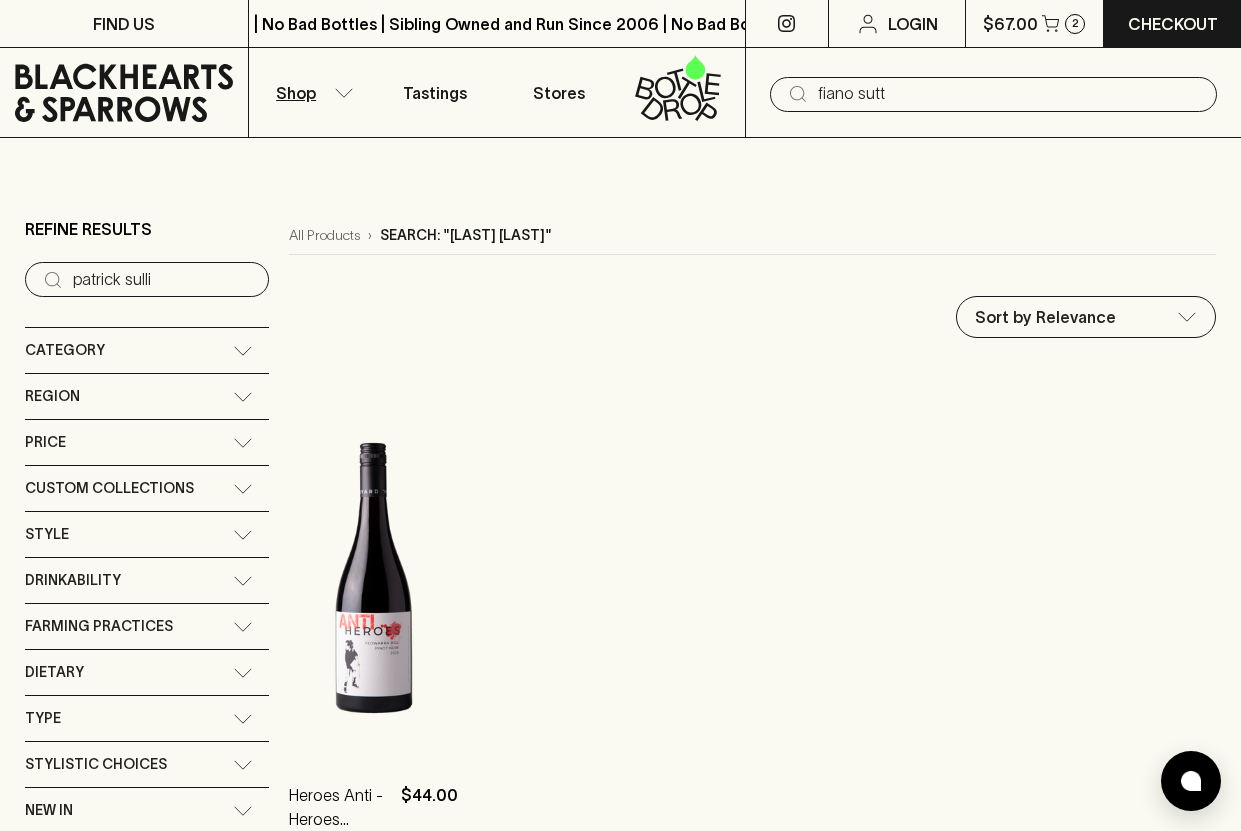 type on "fiano sutt" 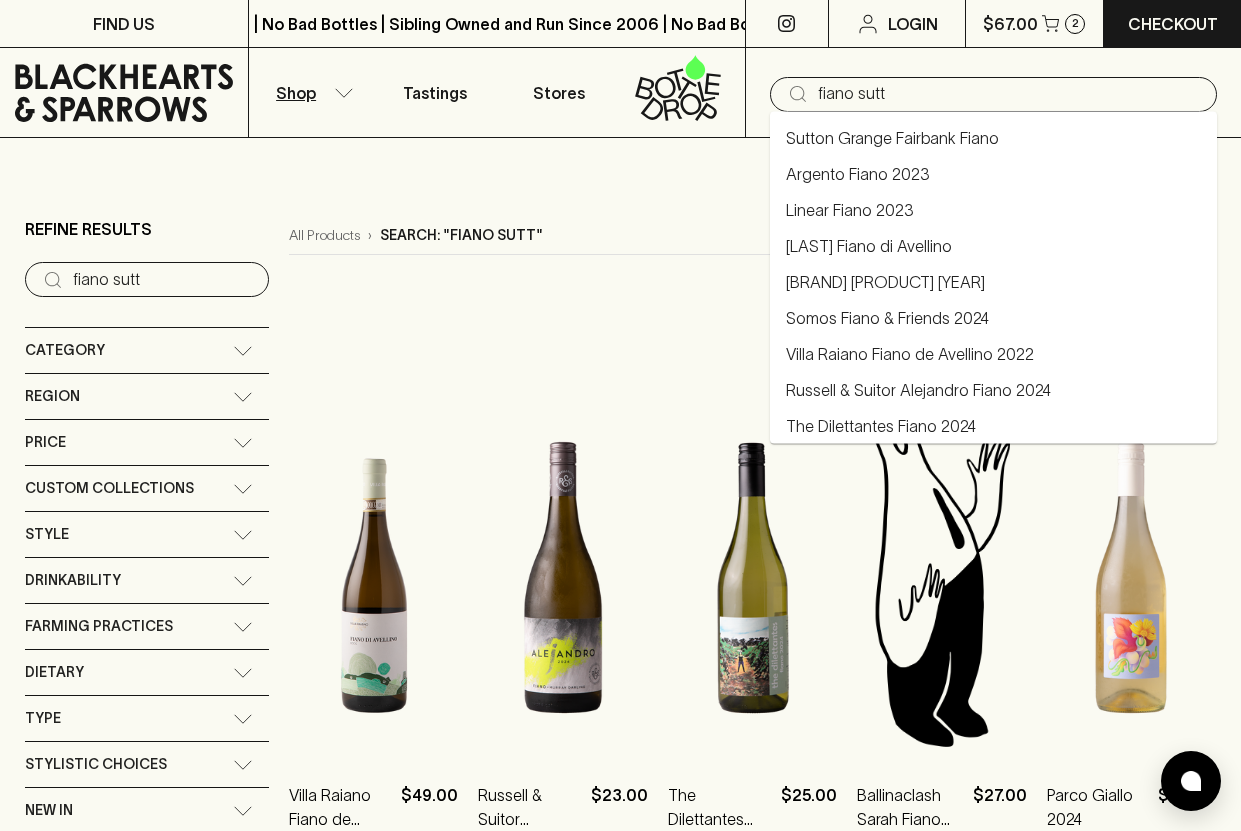 click on "fiano sutt" at bounding box center [1009, 94] 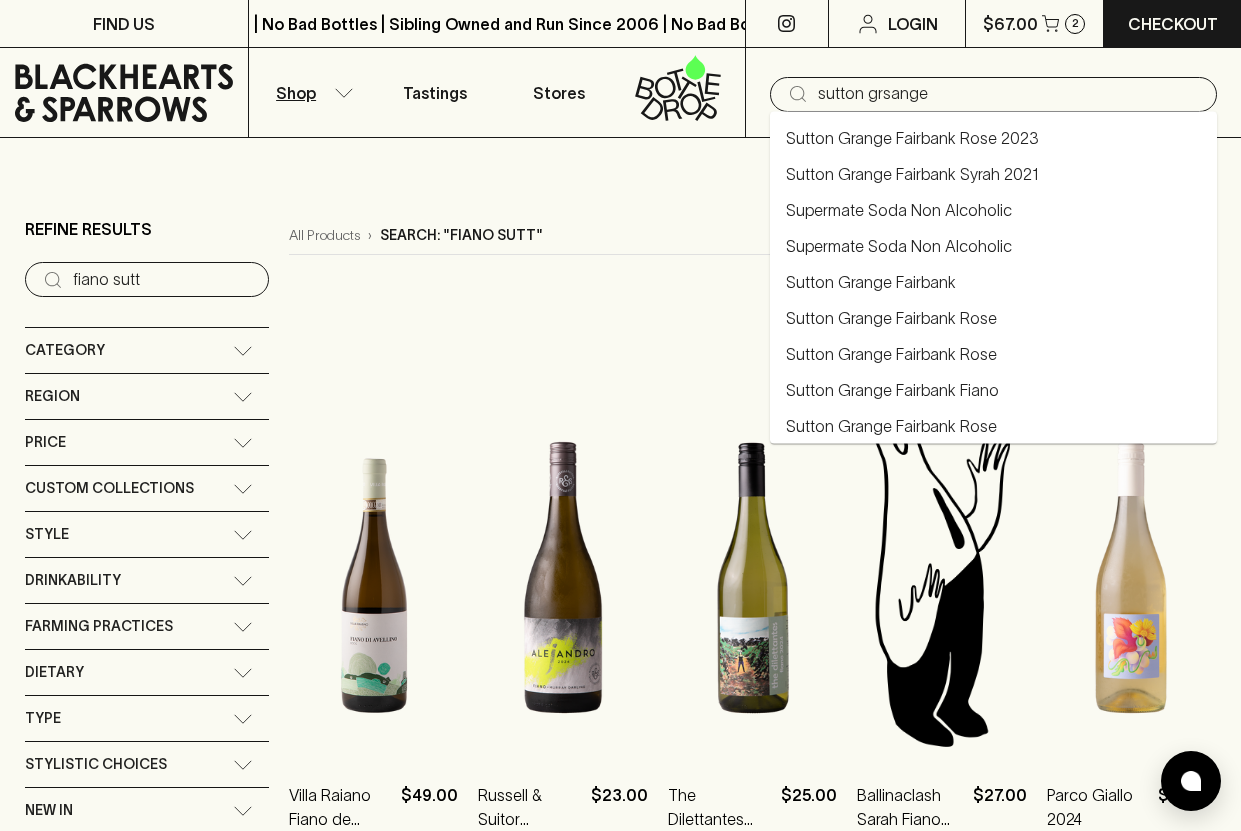 type on "sutton grsange" 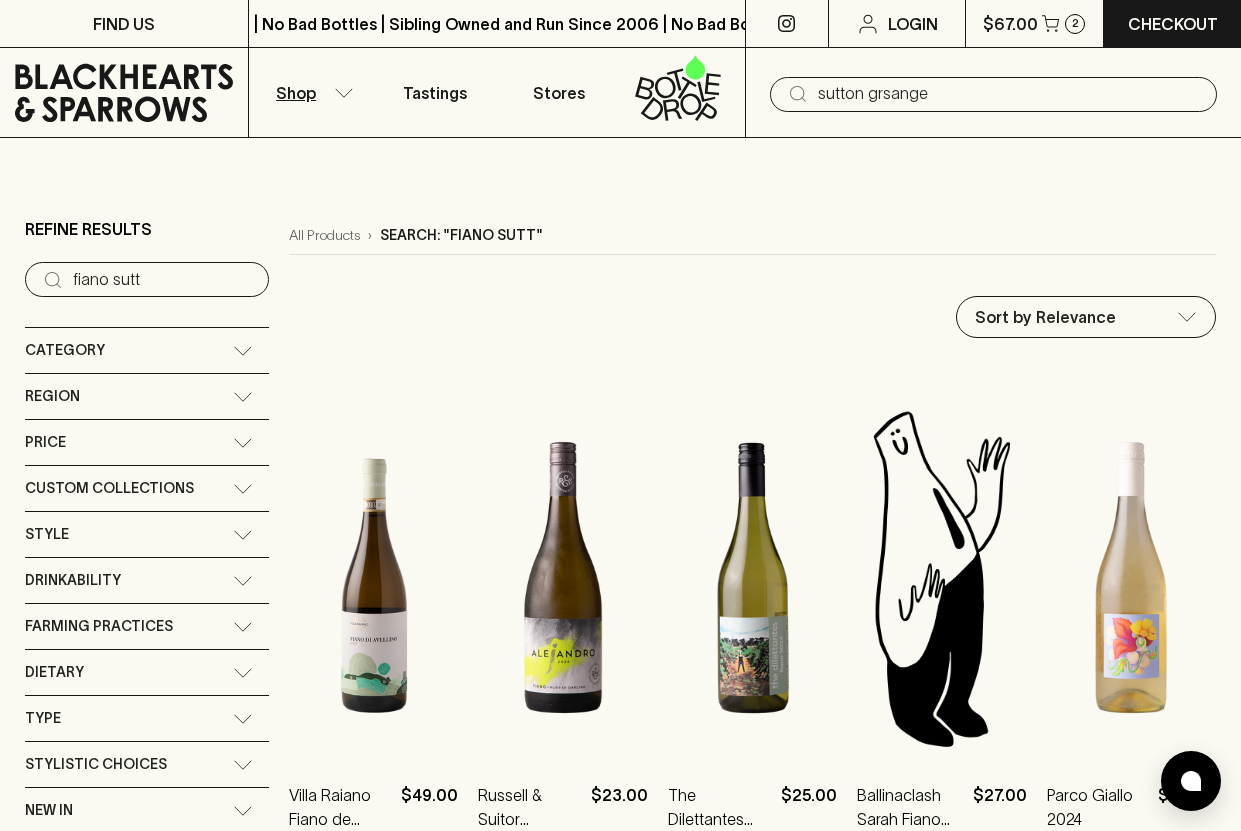 type on "sutton grsange" 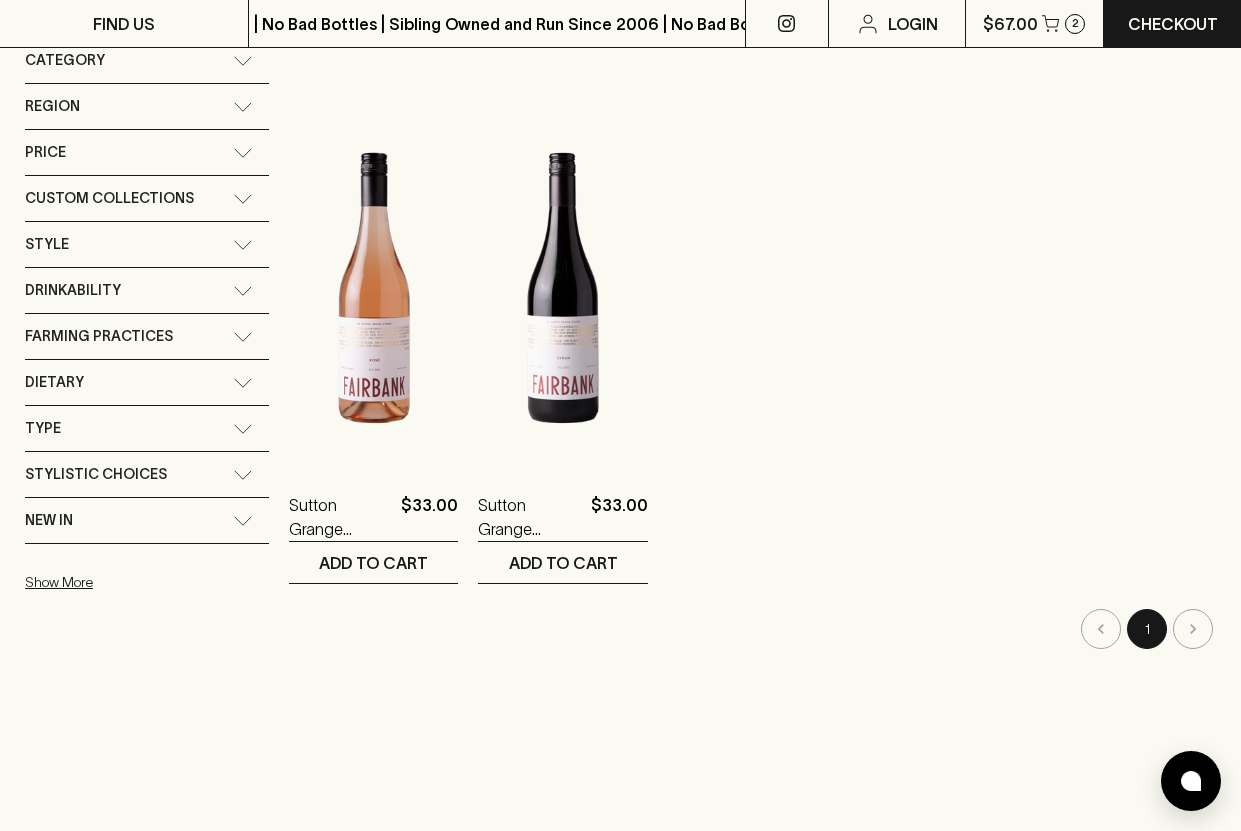 scroll, scrollTop: 0, scrollLeft: 0, axis: both 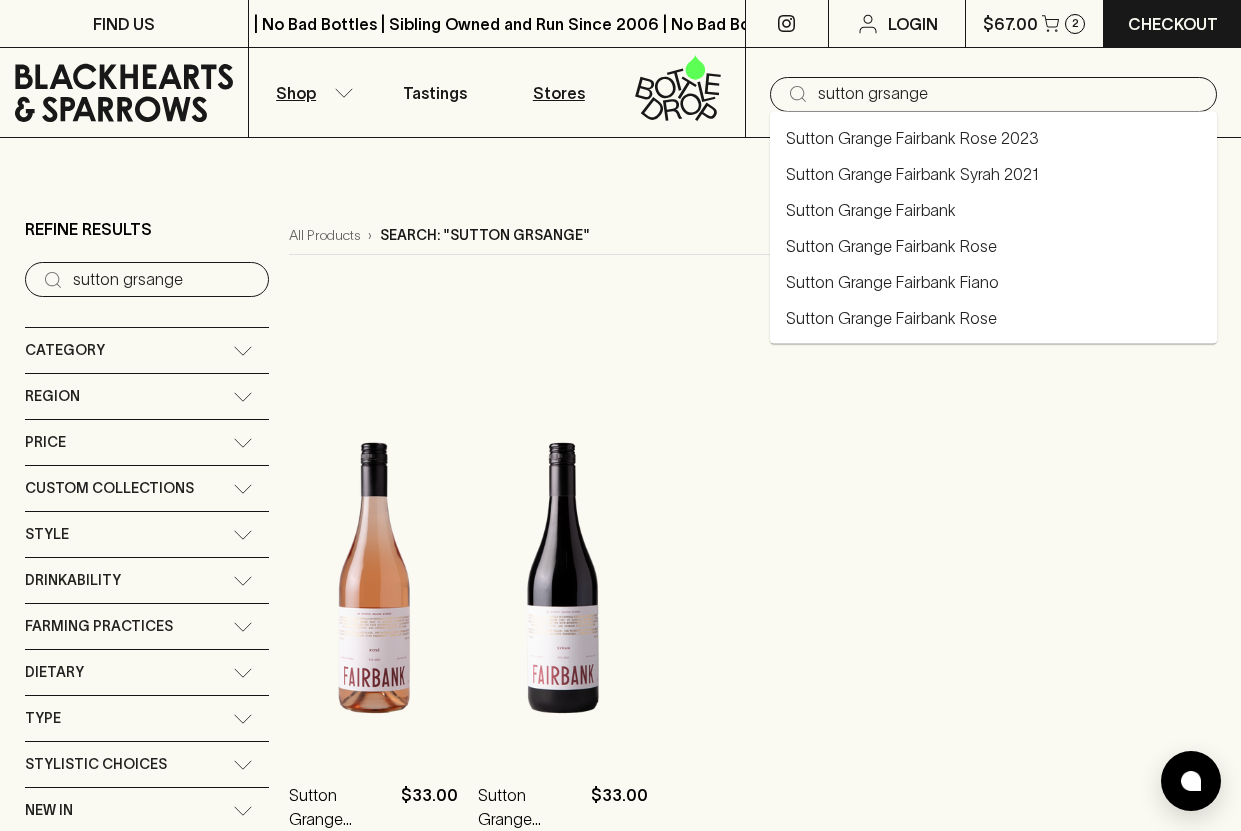 drag, startPoint x: 959, startPoint y: 93, endPoint x: 616, endPoint y: 95, distance: 343.00583 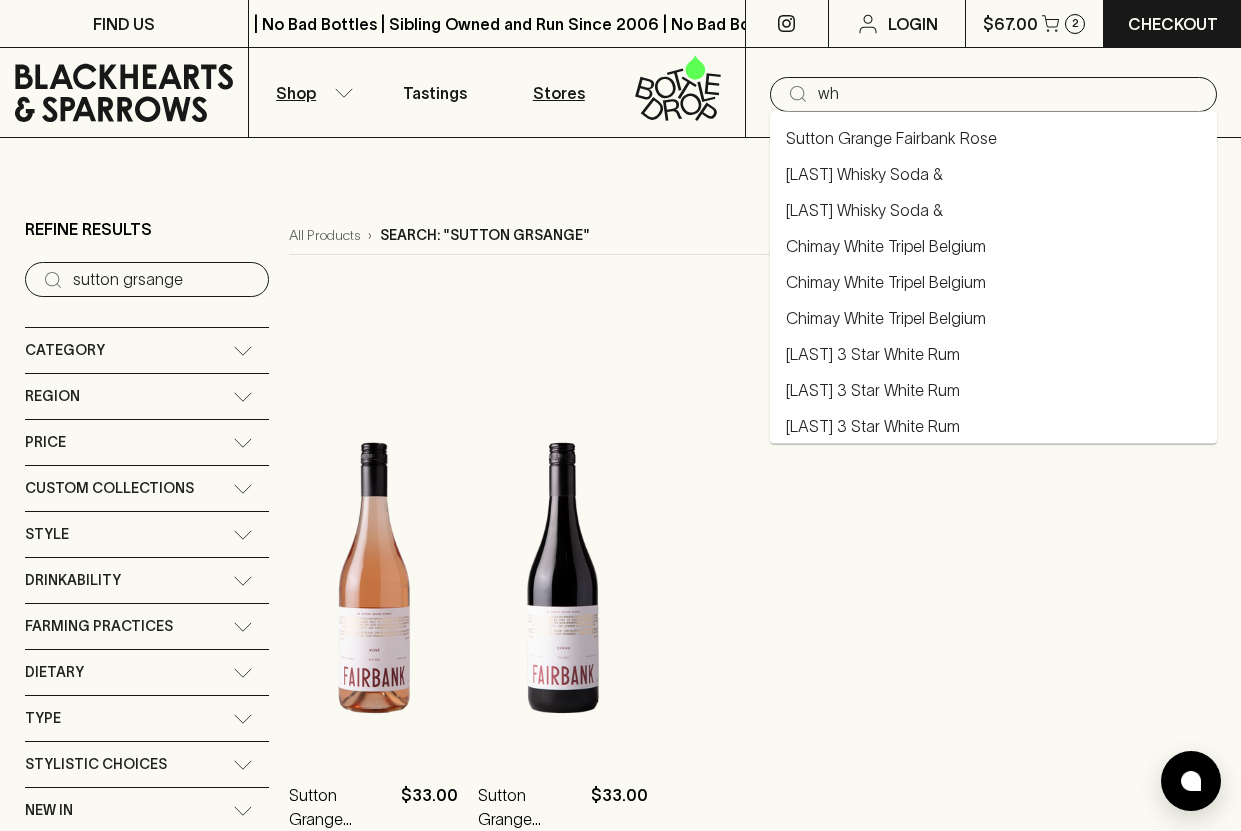 type on "w" 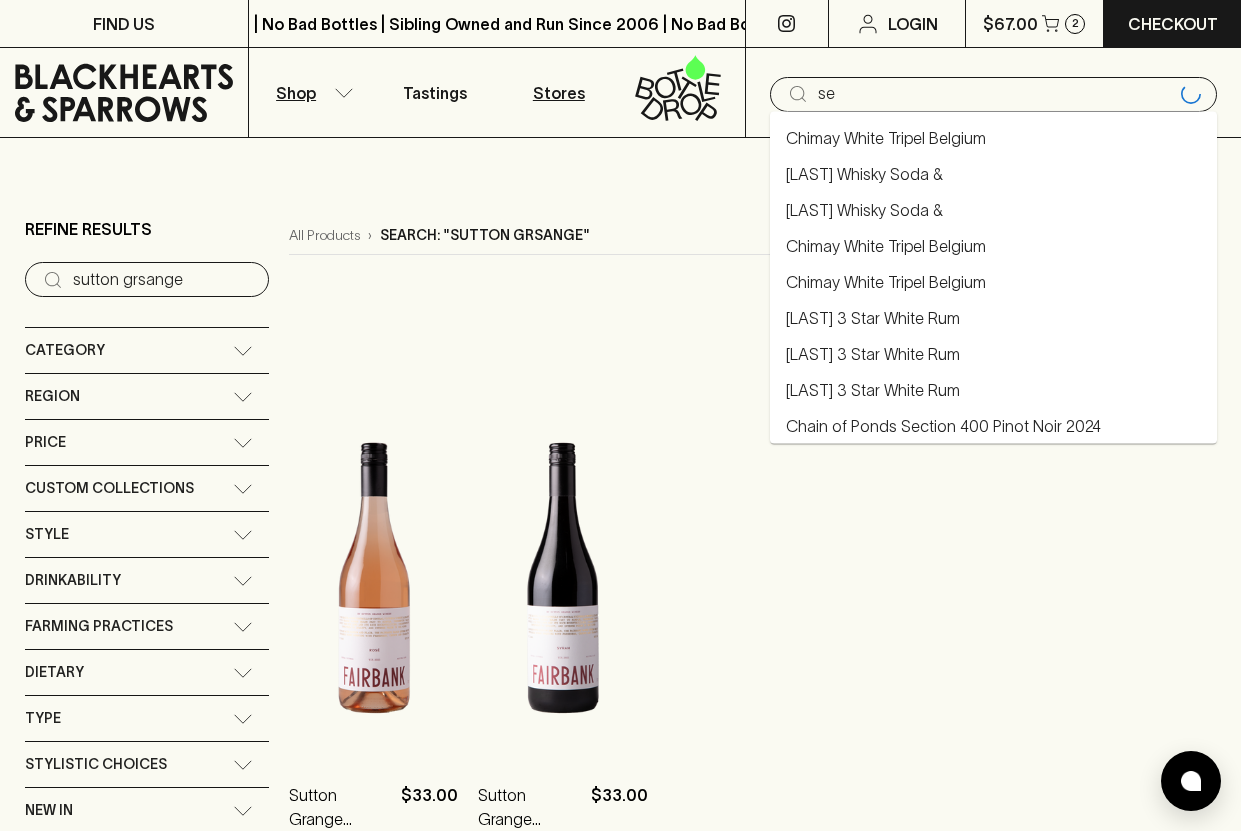 type on "s" 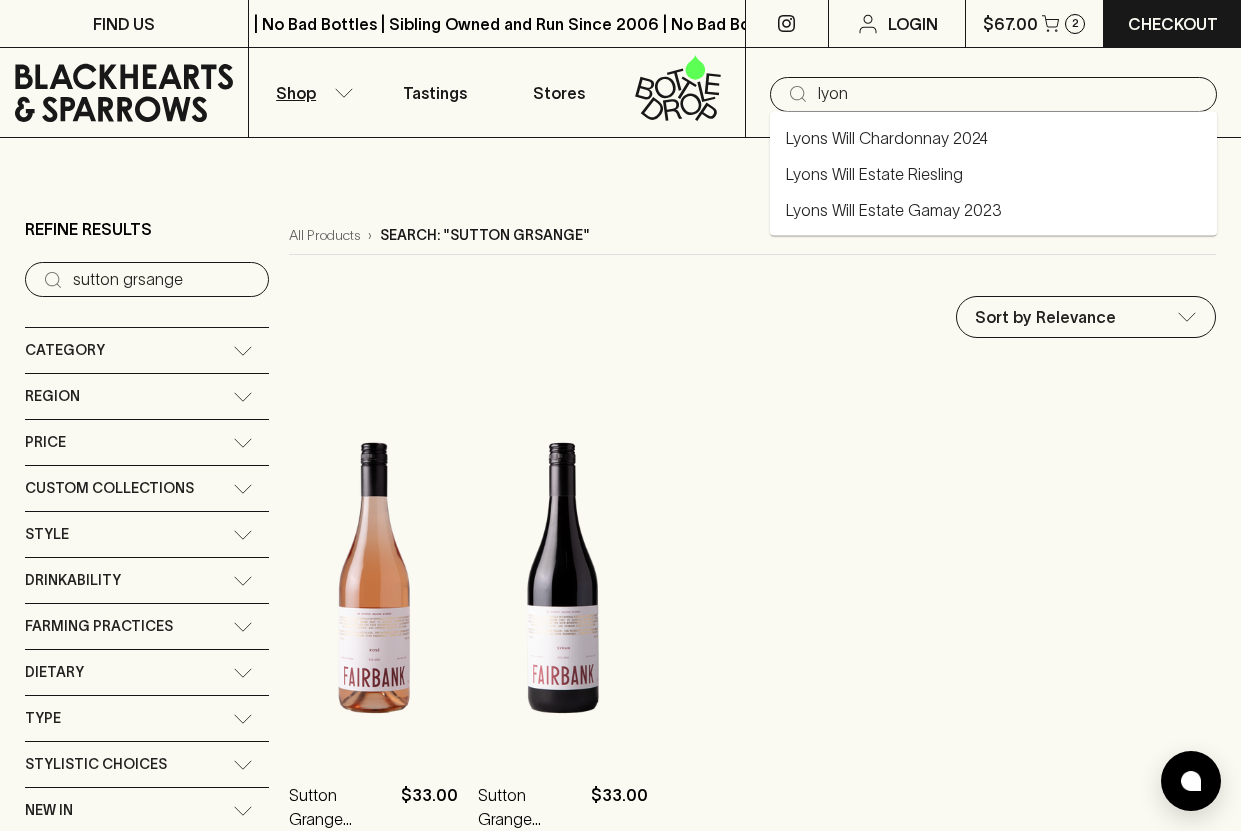 click on "Lyons Will Chardonnay 2024" at bounding box center [887, 138] 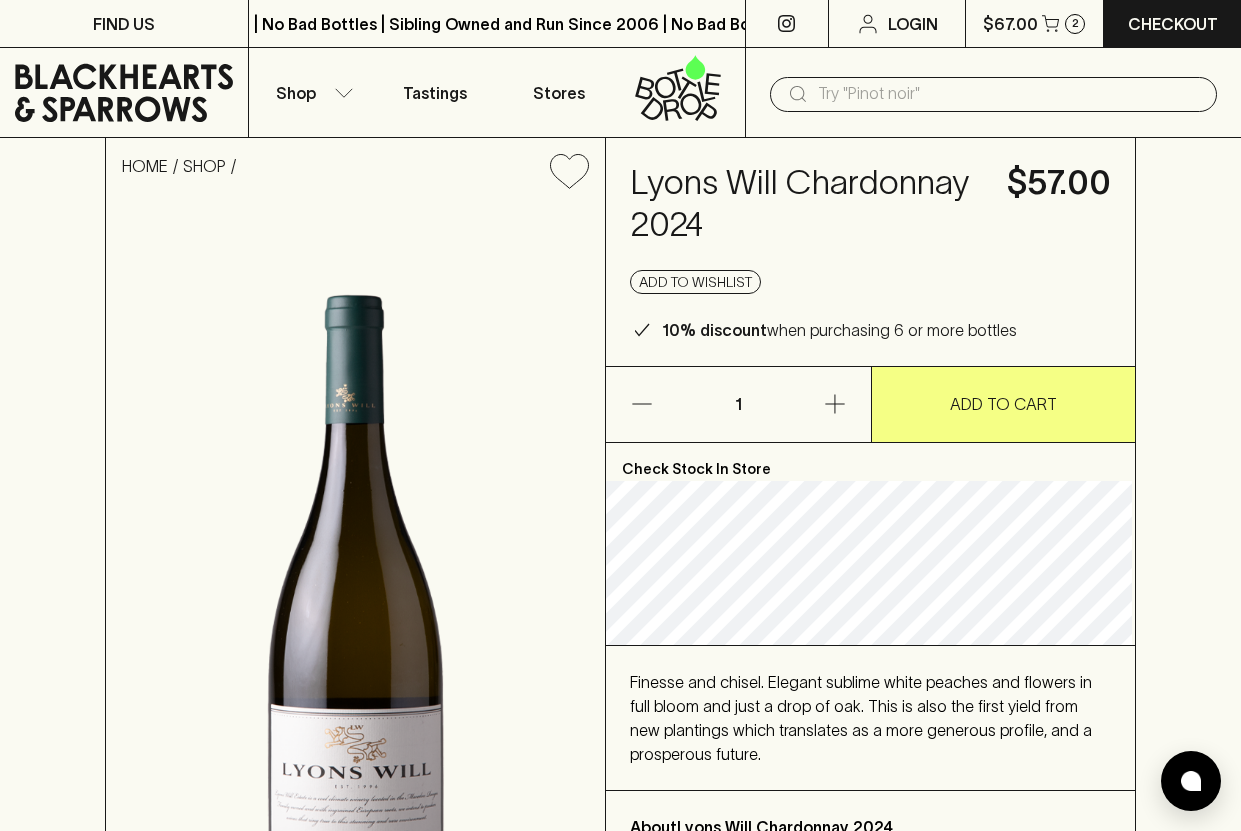 click at bounding box center (1009, 94) 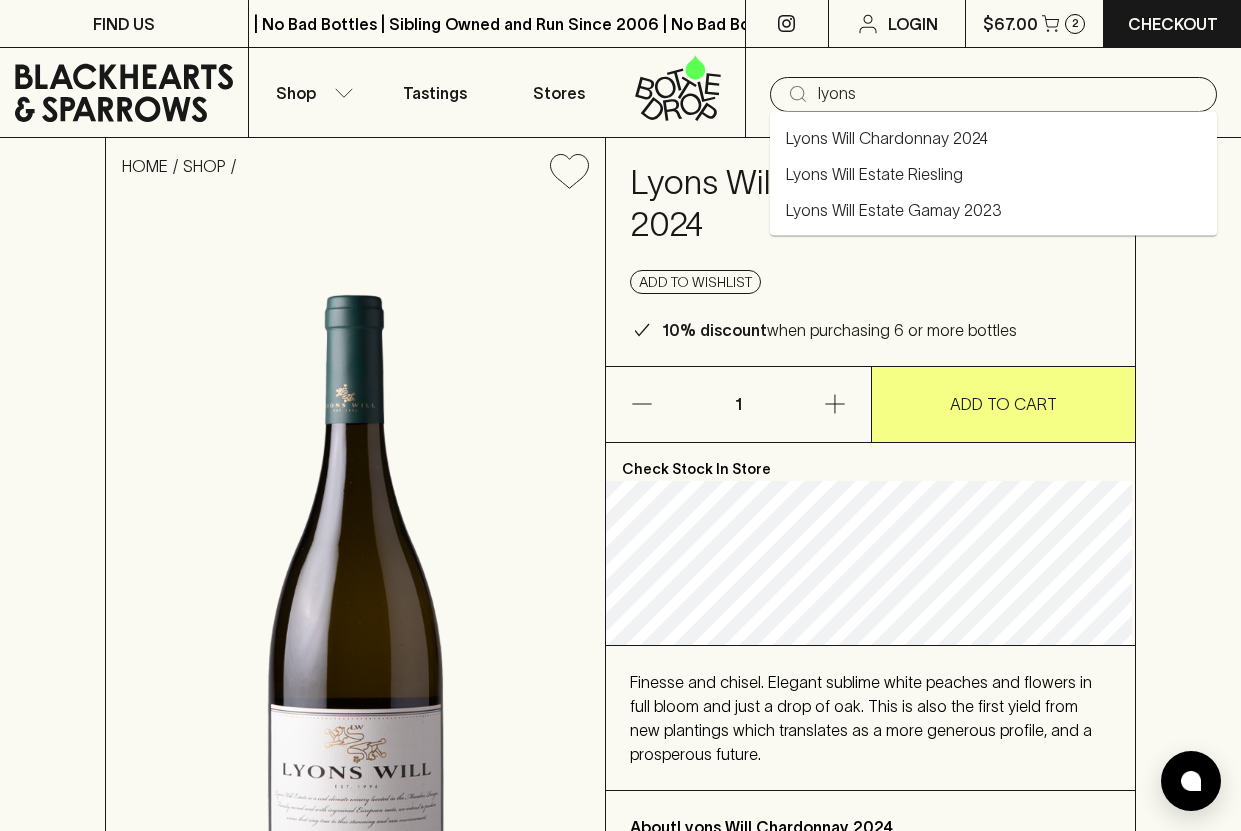 type on "lyons" 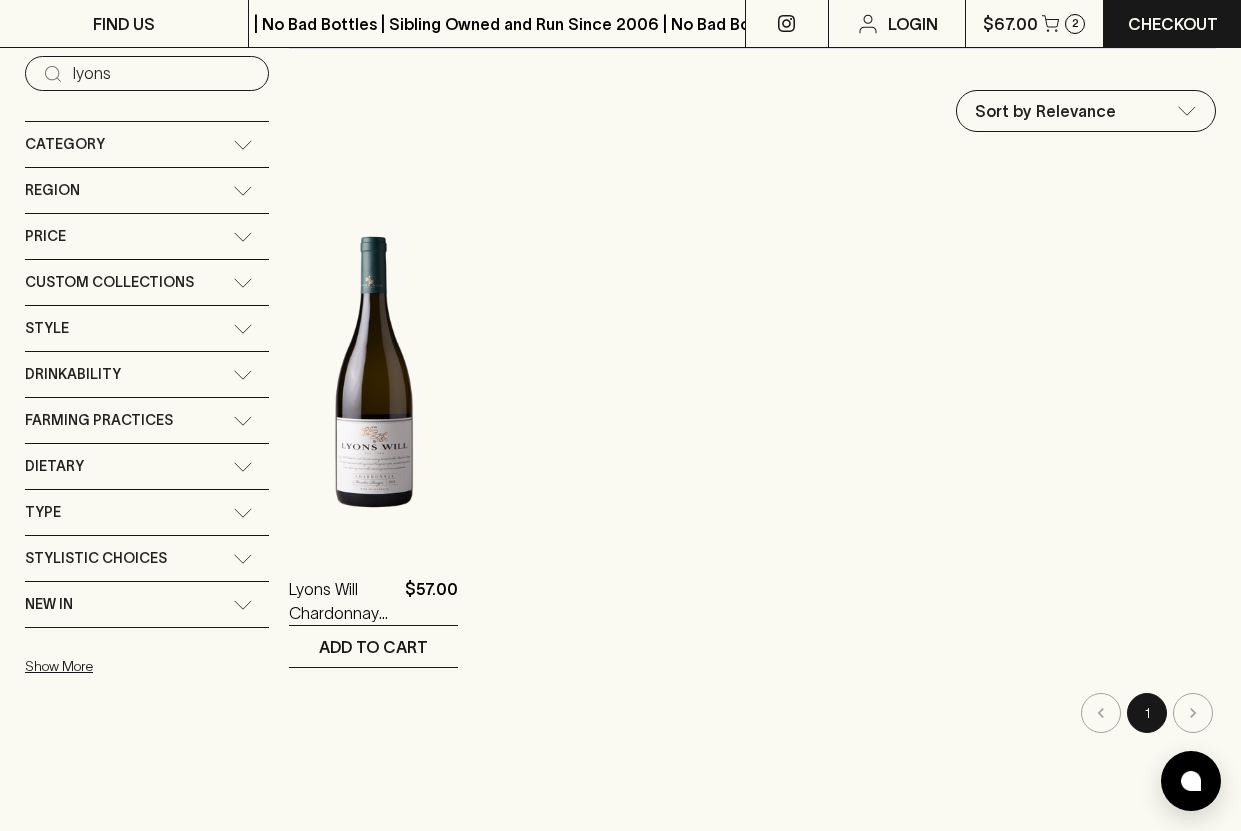 scroll, scrollTop: 0, scrollLeft: 0, axis: both 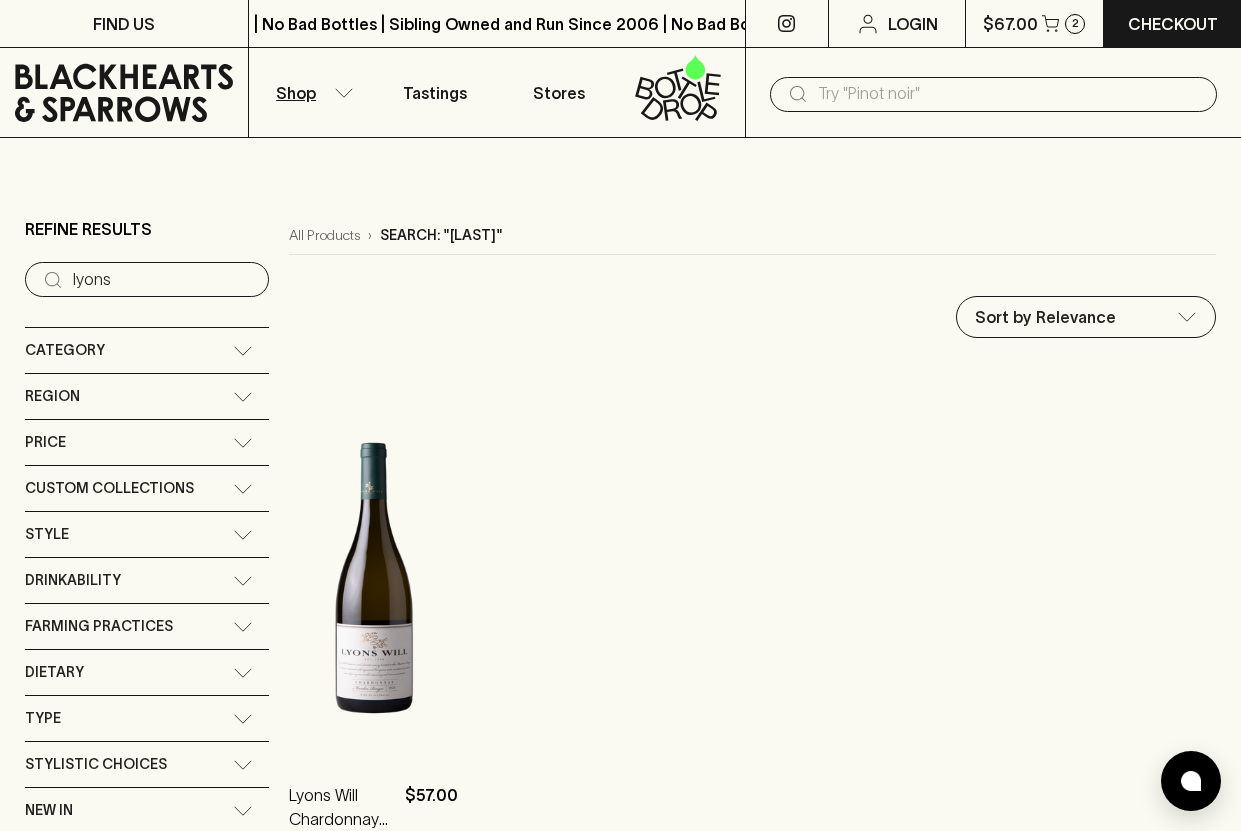 click at bounding box center (1009, 94) 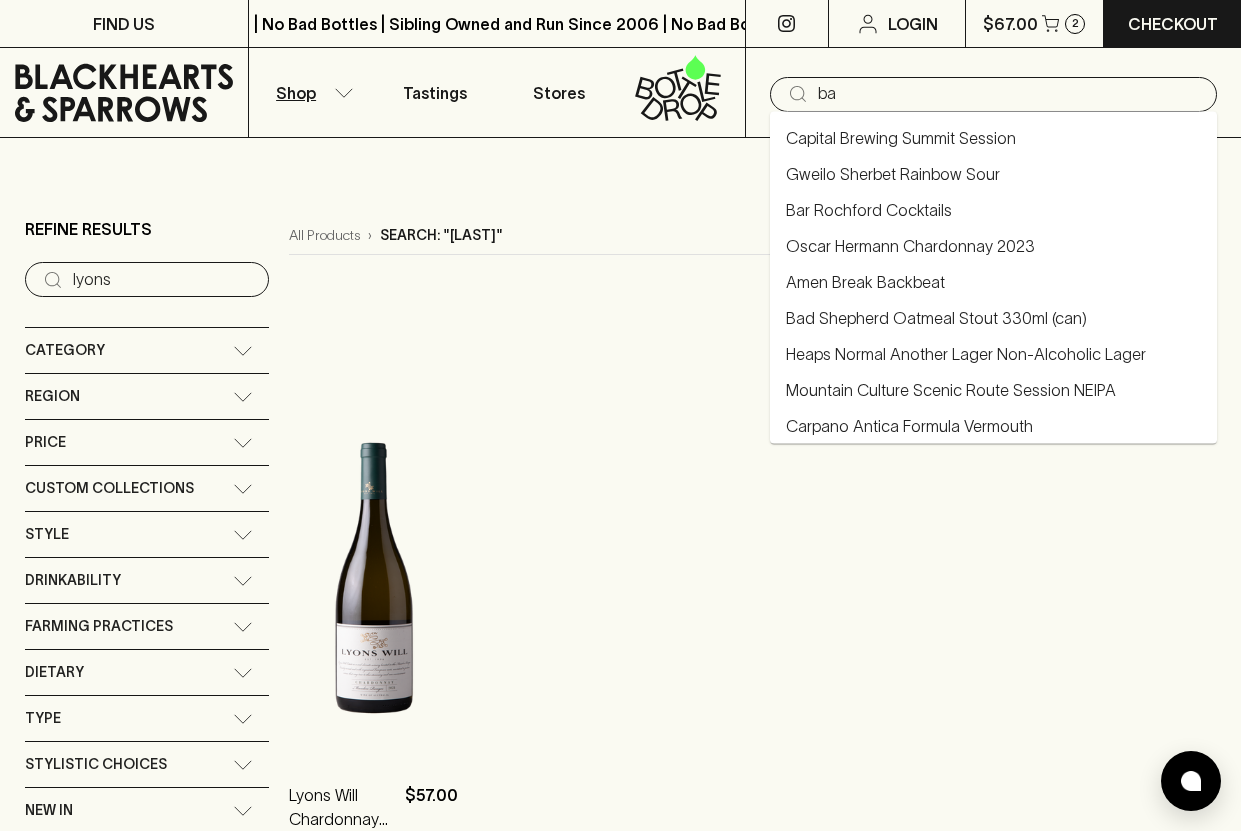 type on "b" 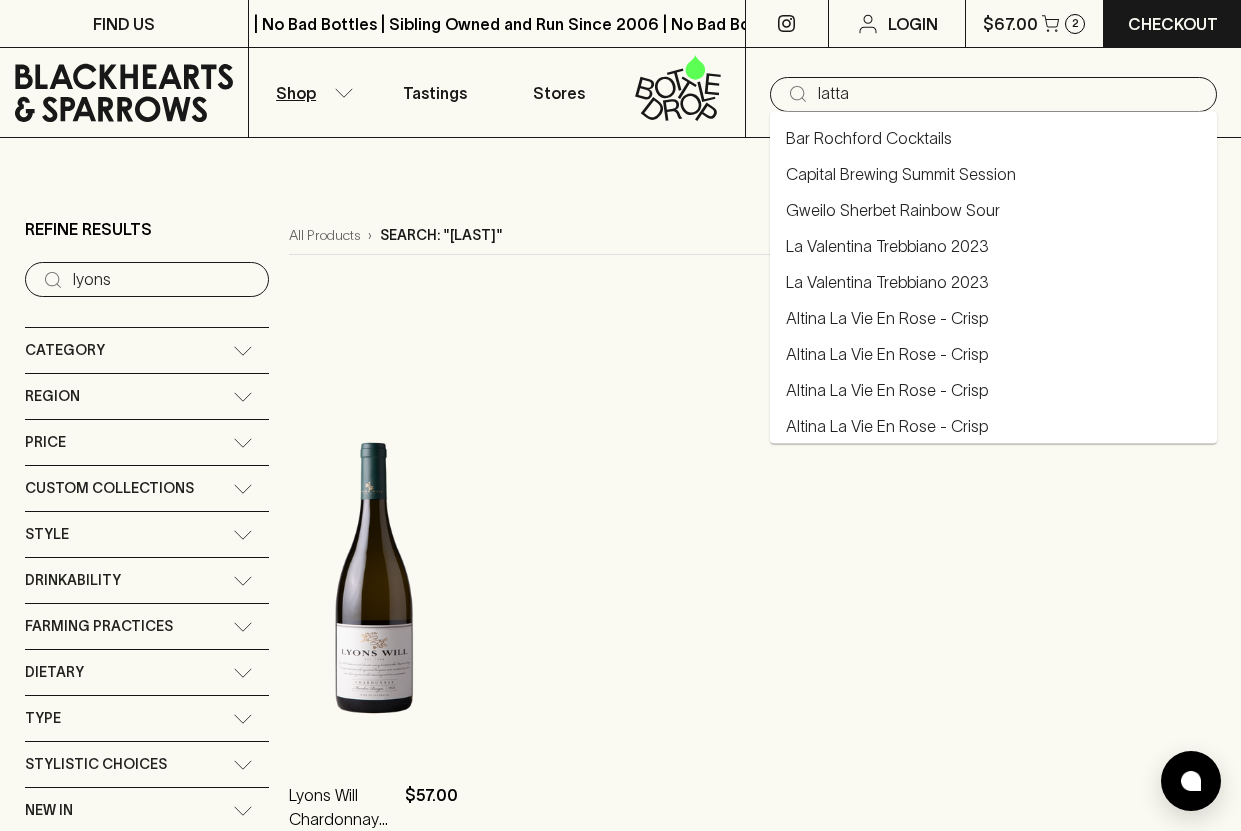 type on "latta" 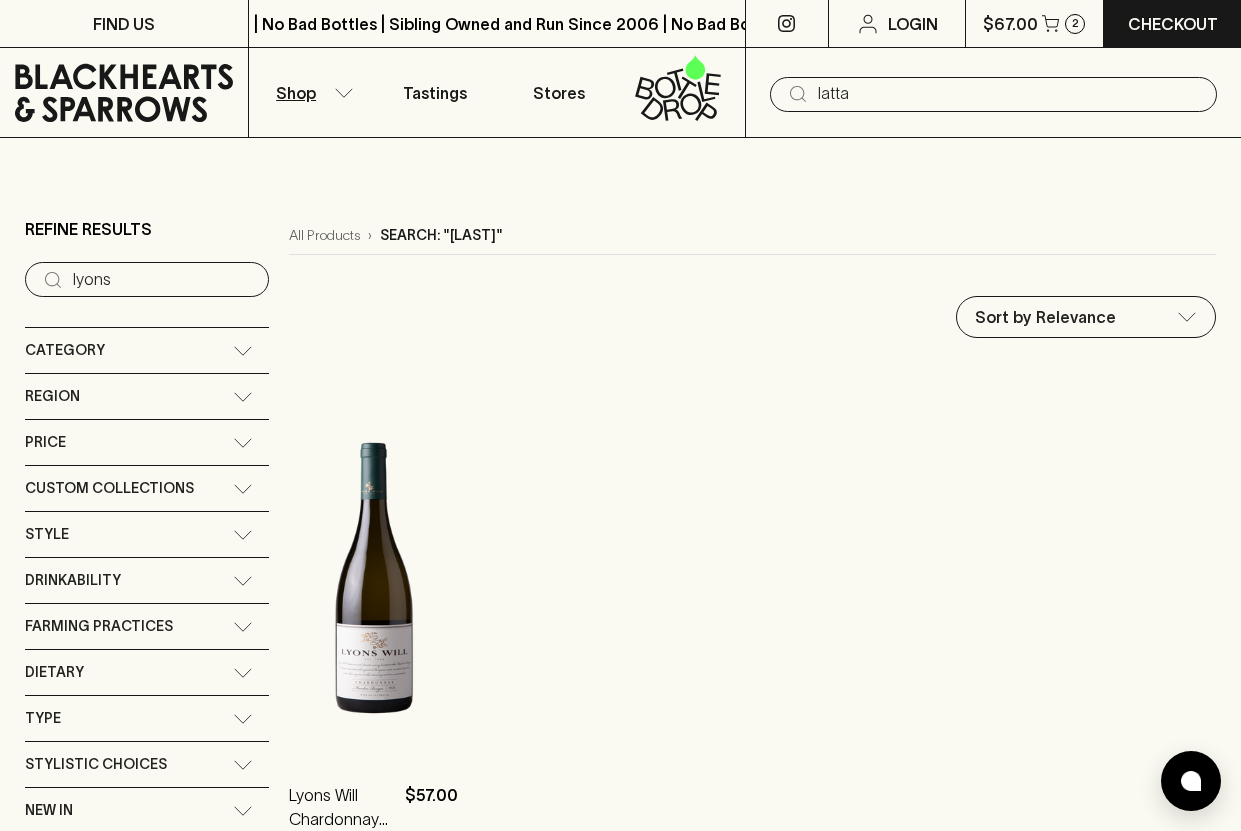 type on "latta" 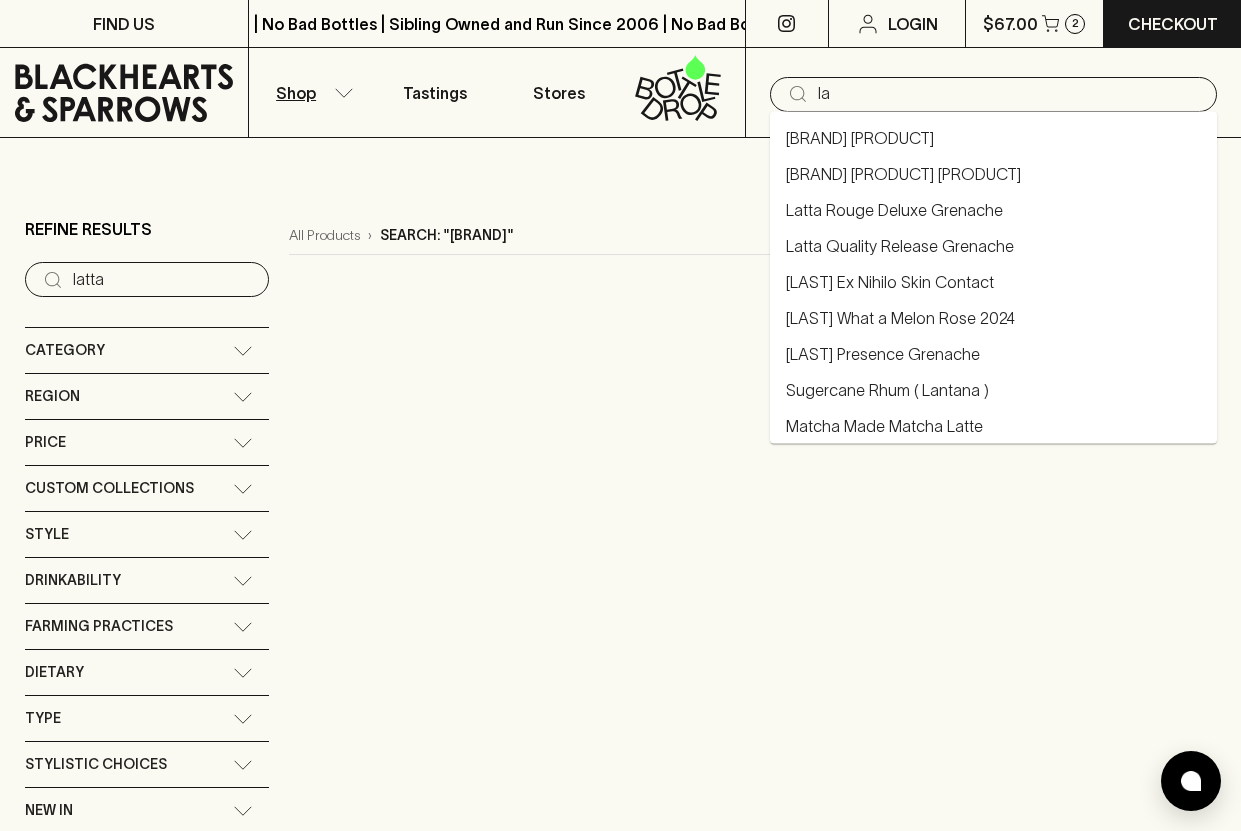type on "l" 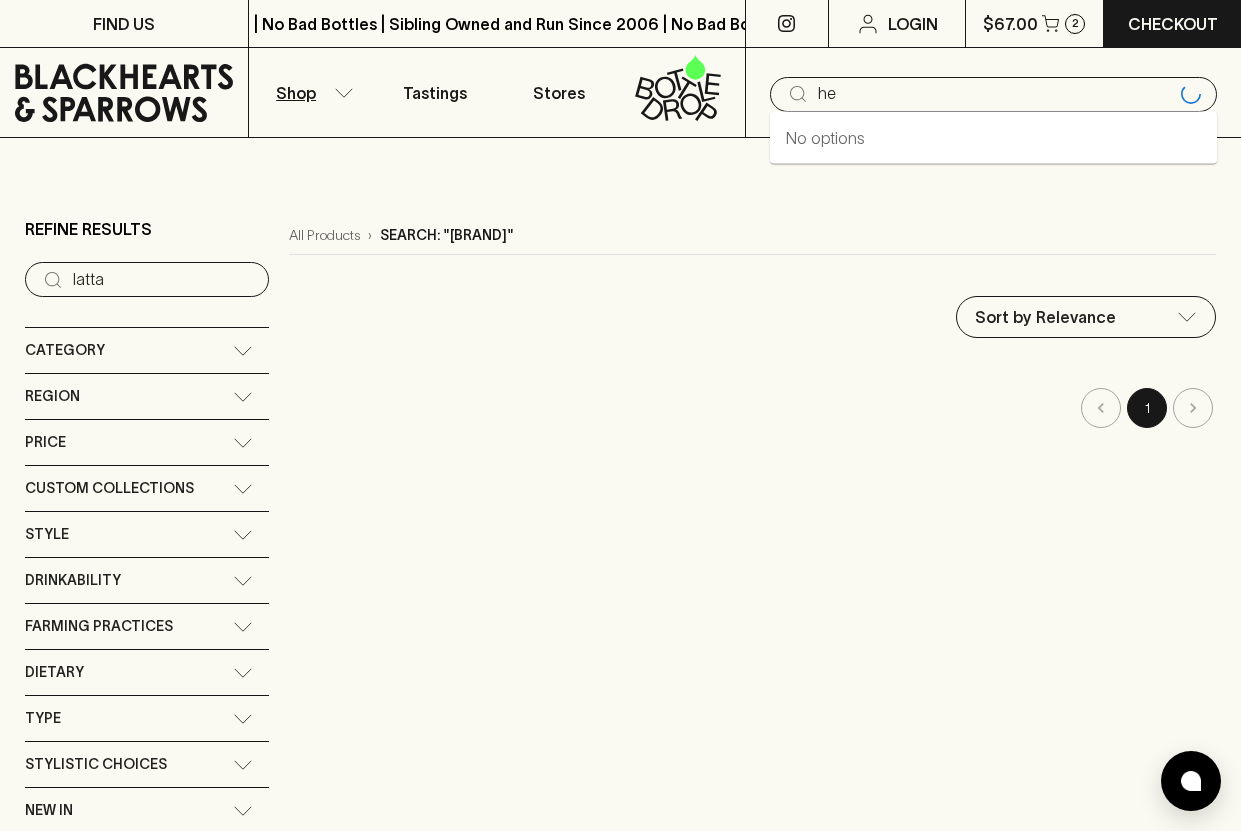 type on "h" 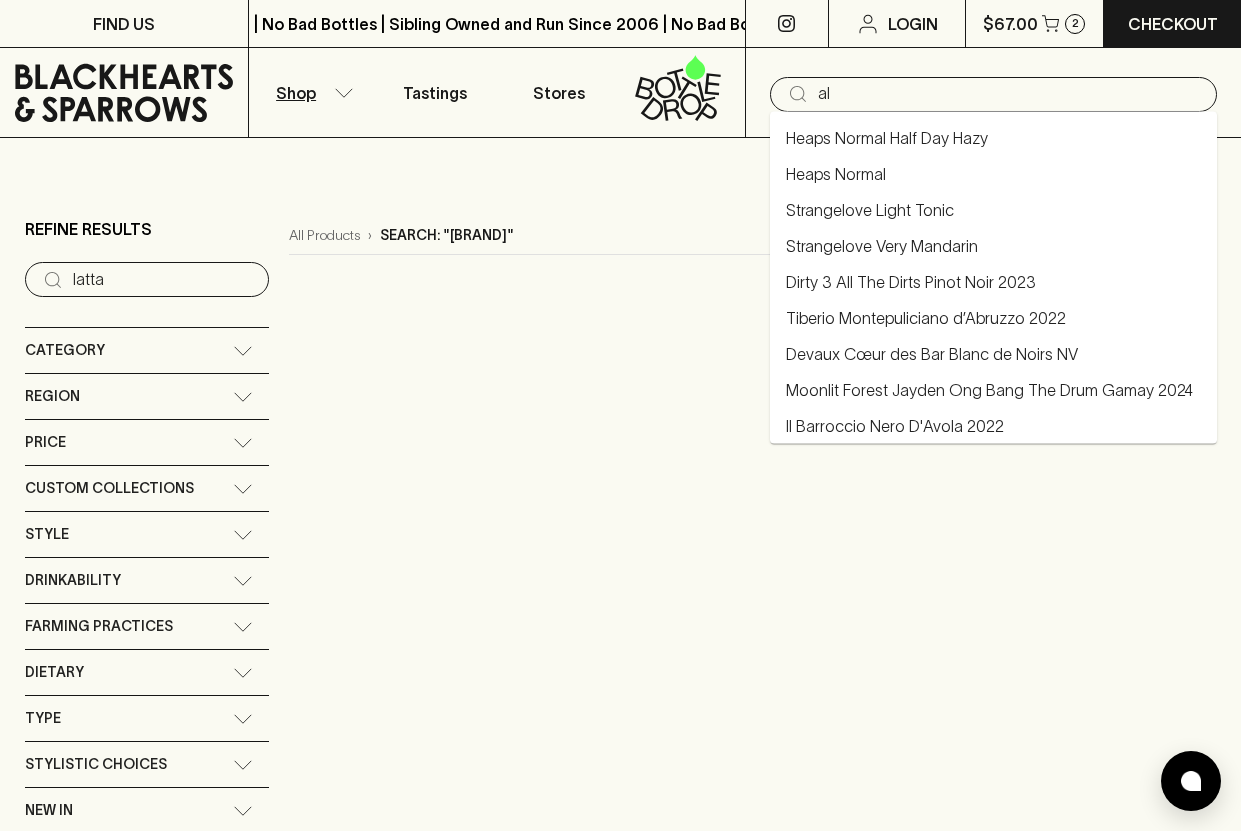 type on "a" 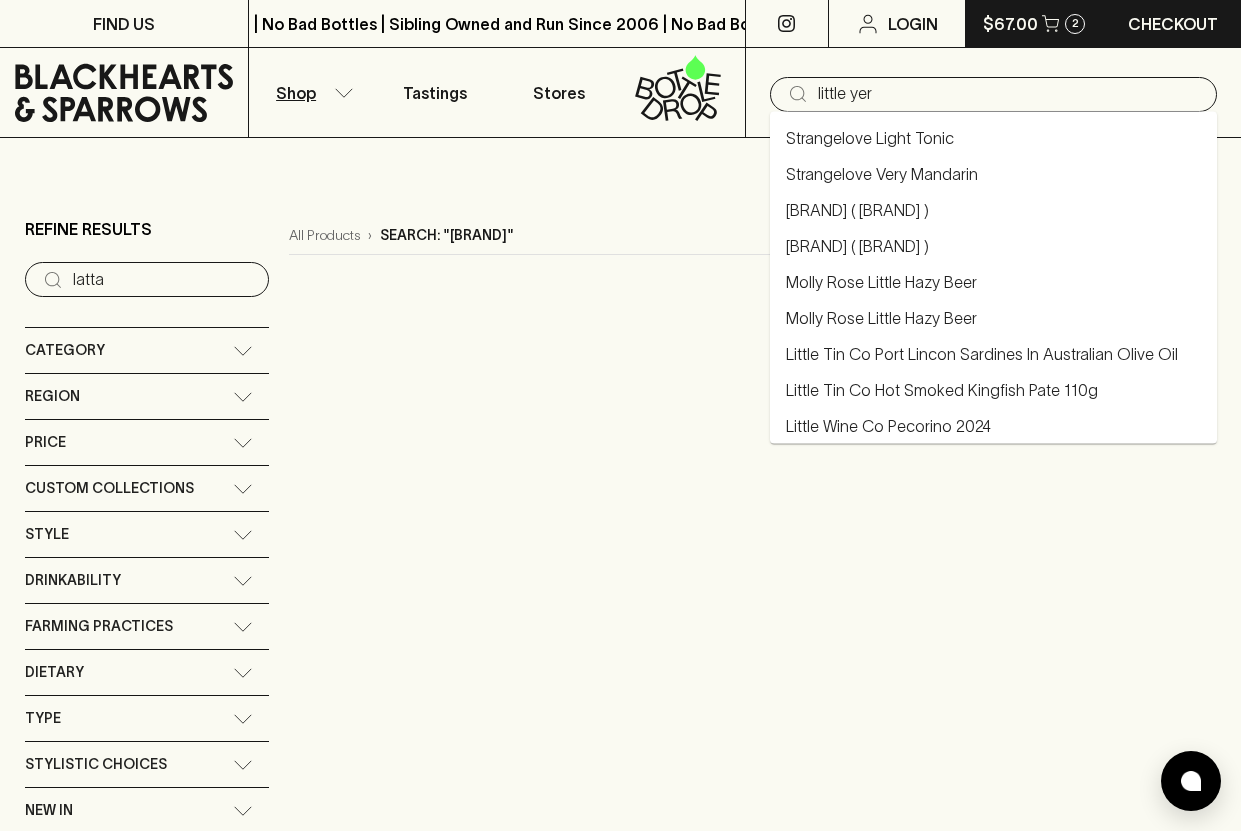 type on "little yer" 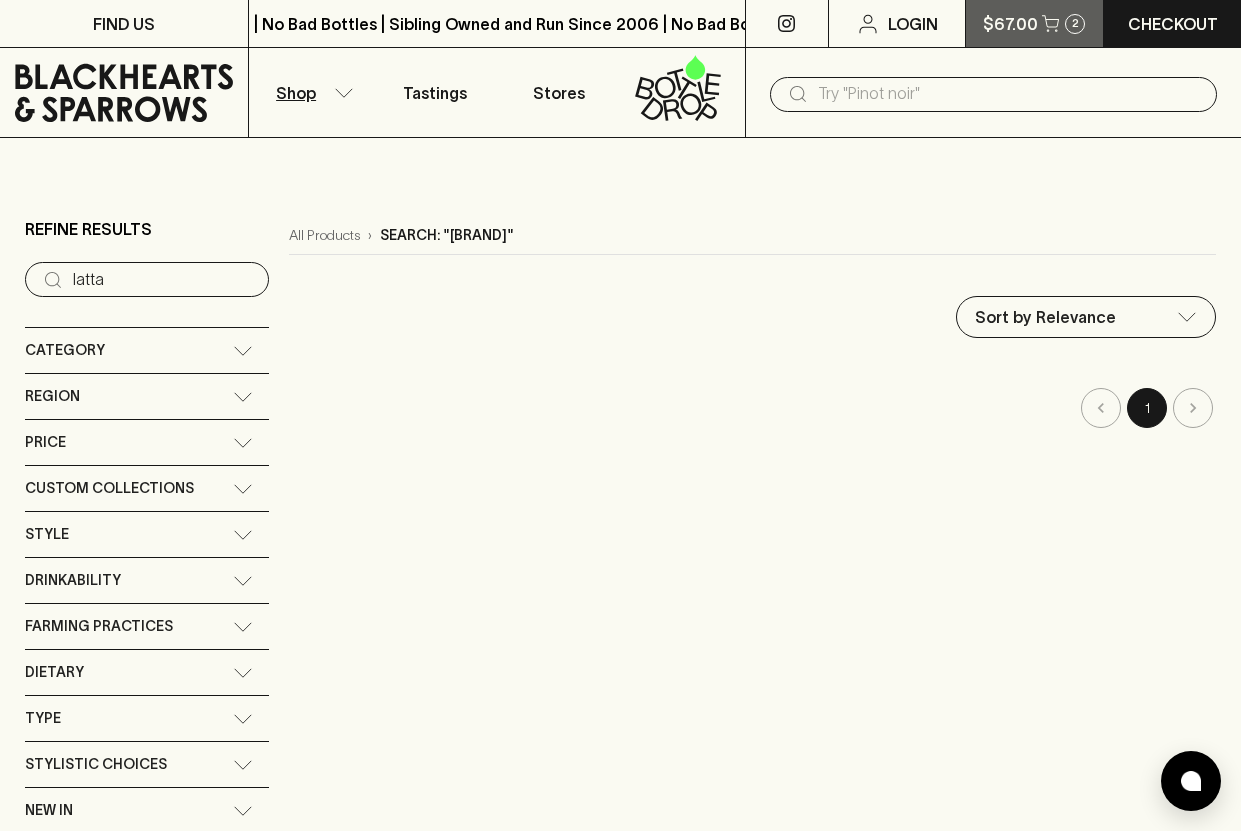 click on "$67.00" at bounding box center [1010, 24] 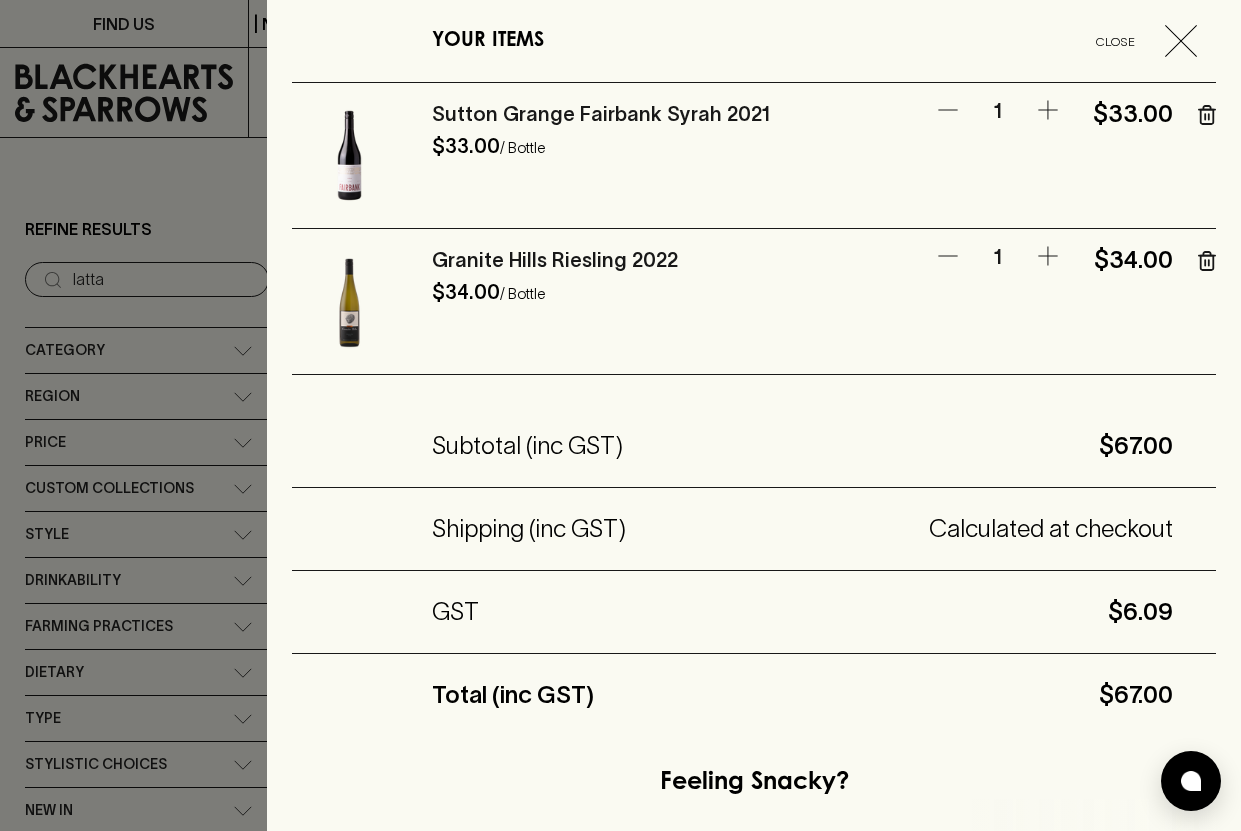 click at bounding box center (620, 415) 